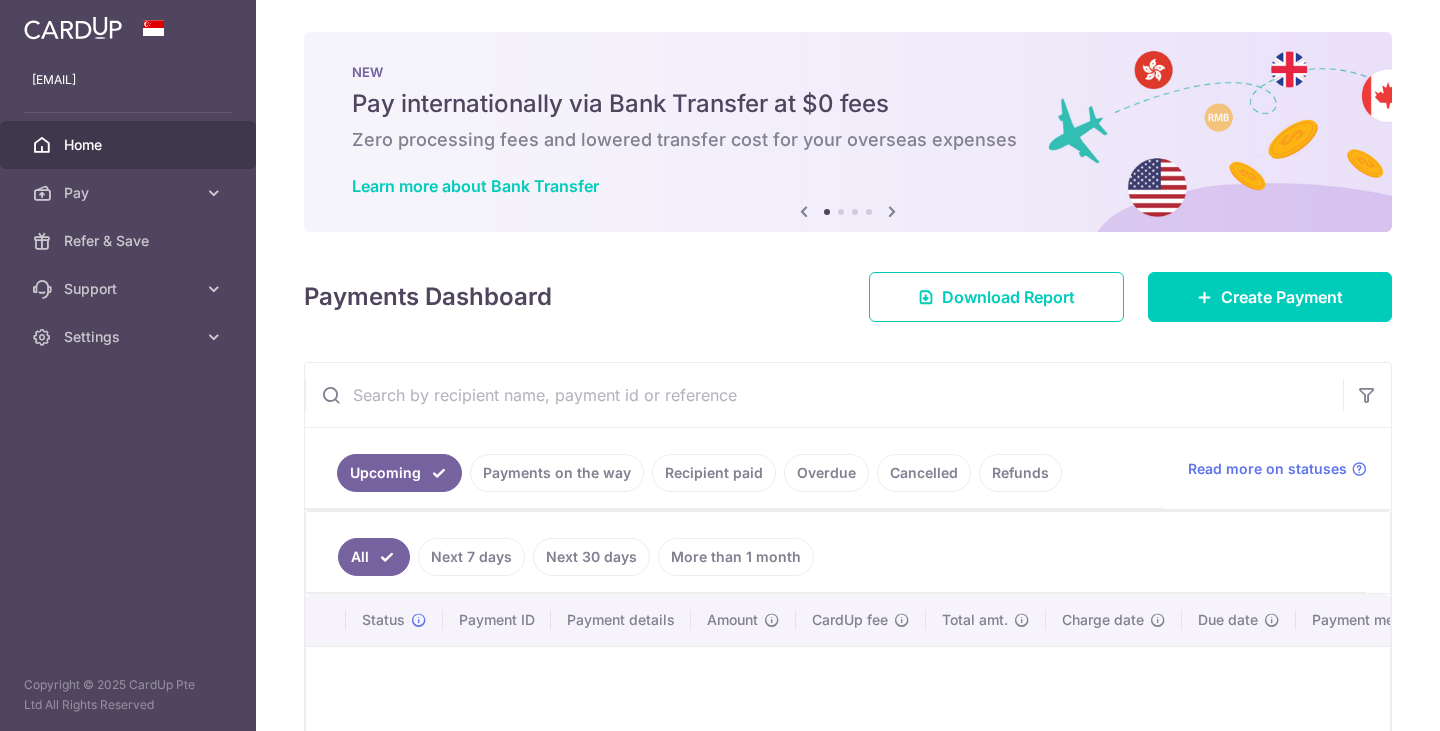 scroll, scrollTop: 0, scrollLeft: 0, axis: both 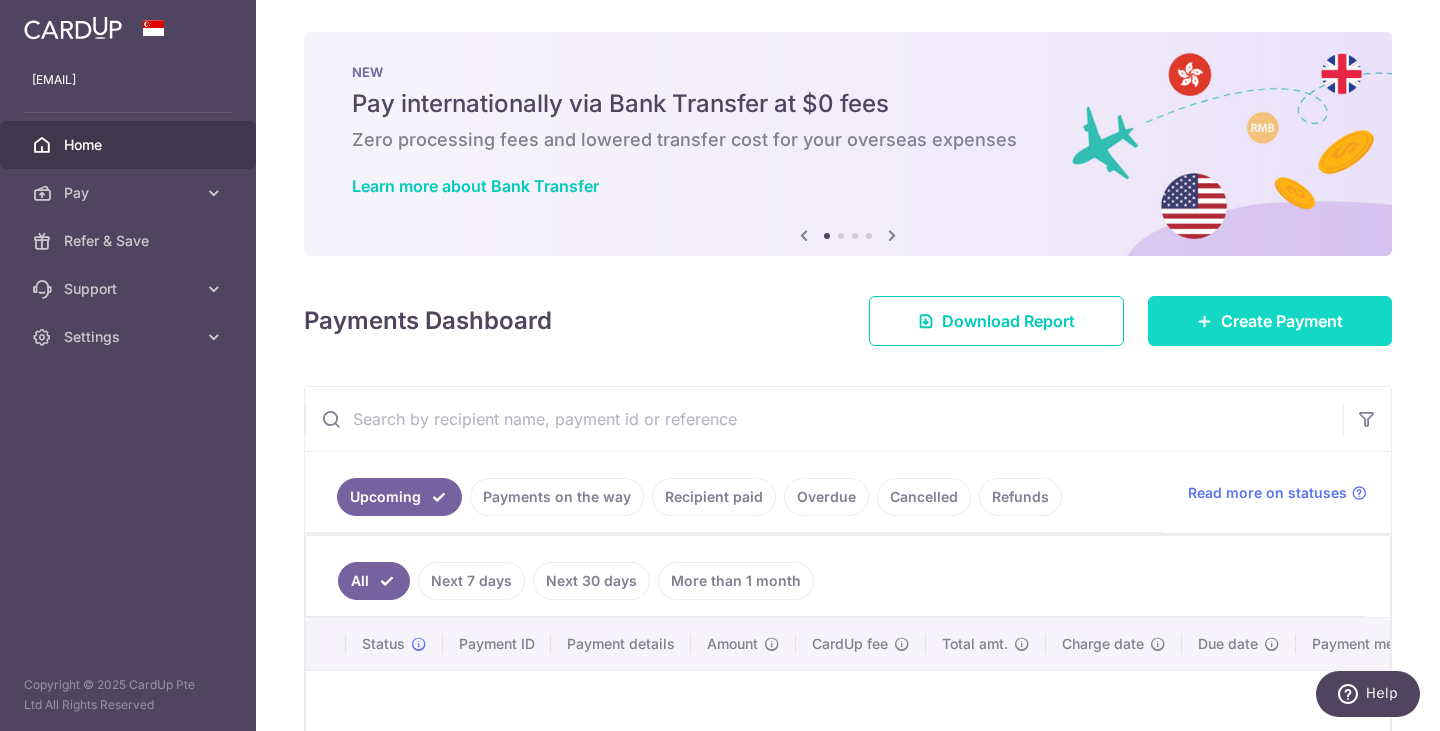 click on "Create Payment" at bounding box center (1270, 321) 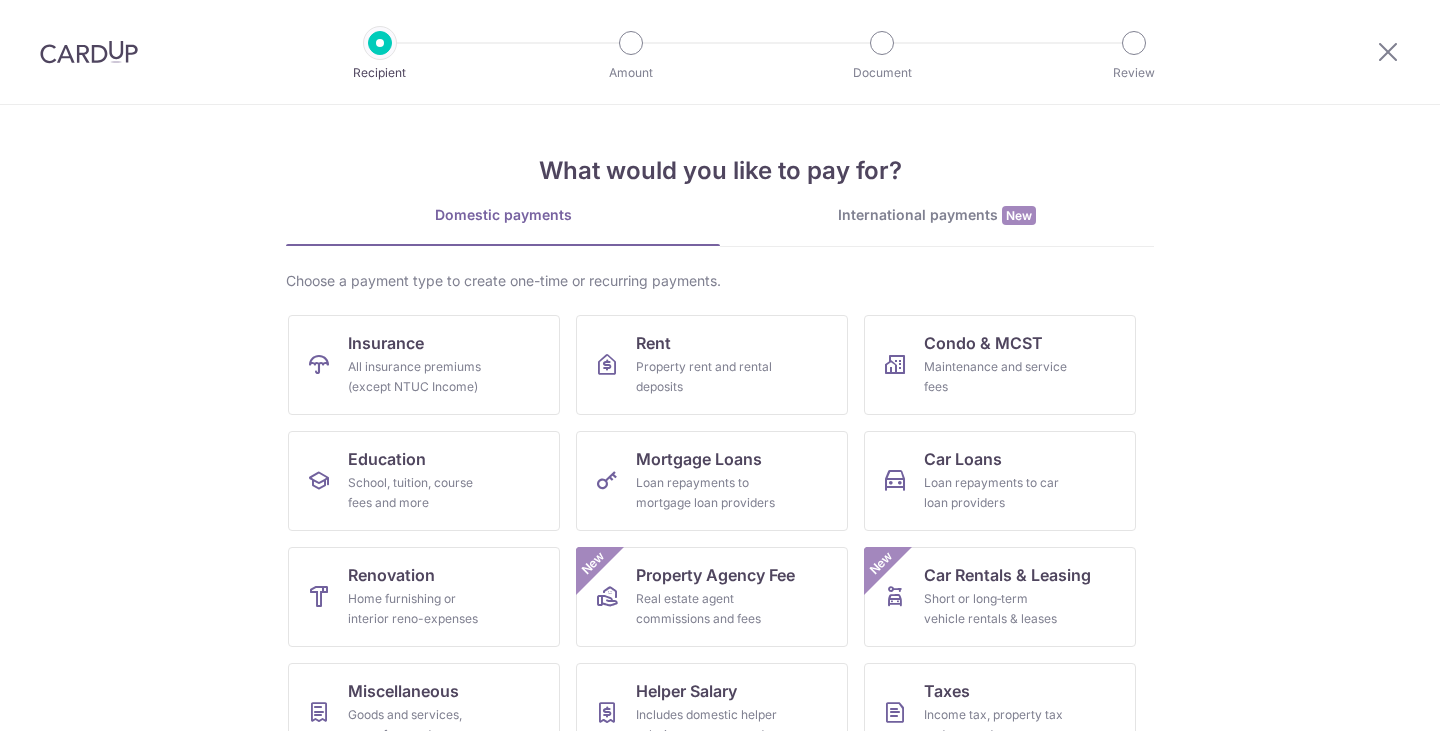 scroll, scrollTop: 0, scrollLeft: 0, axis: both 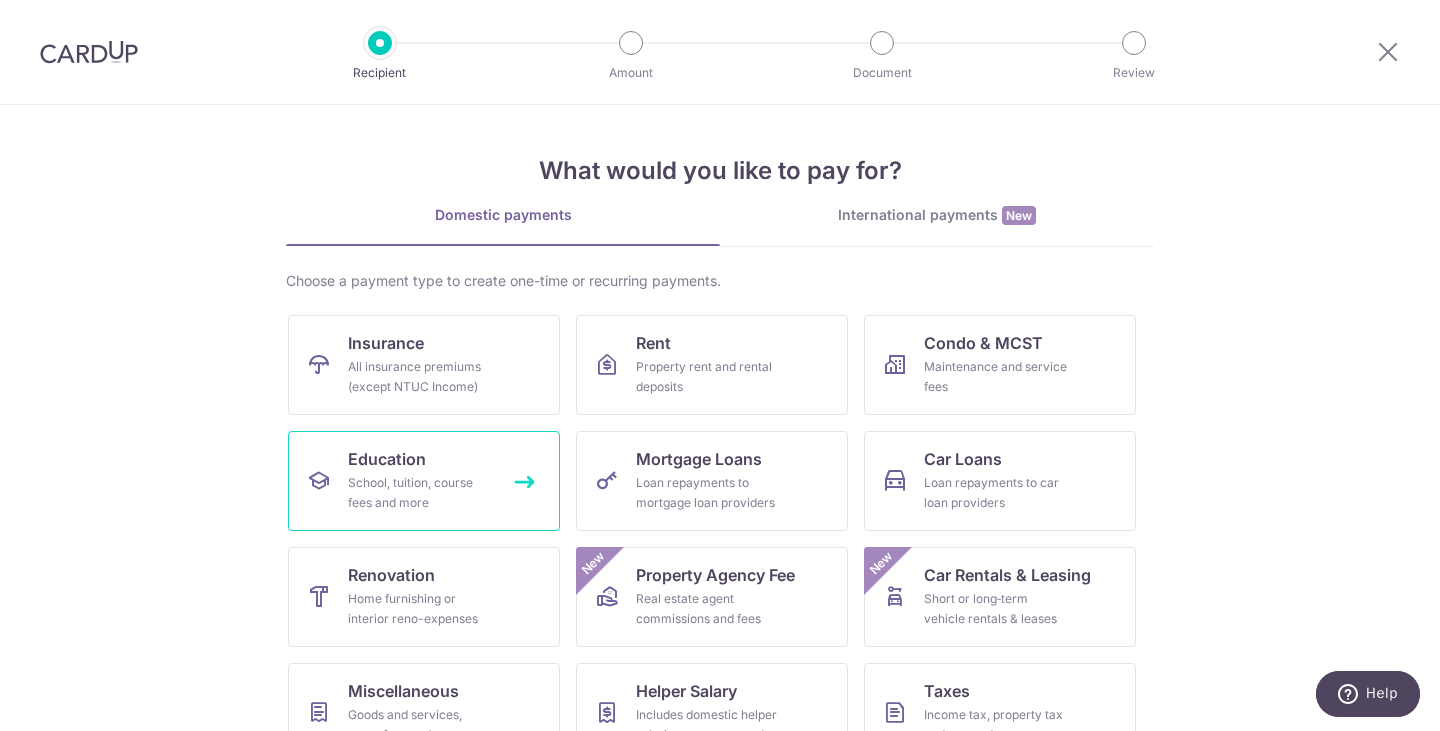 click on "School, tuition, course fees and more" at bounding box center [420, 493] 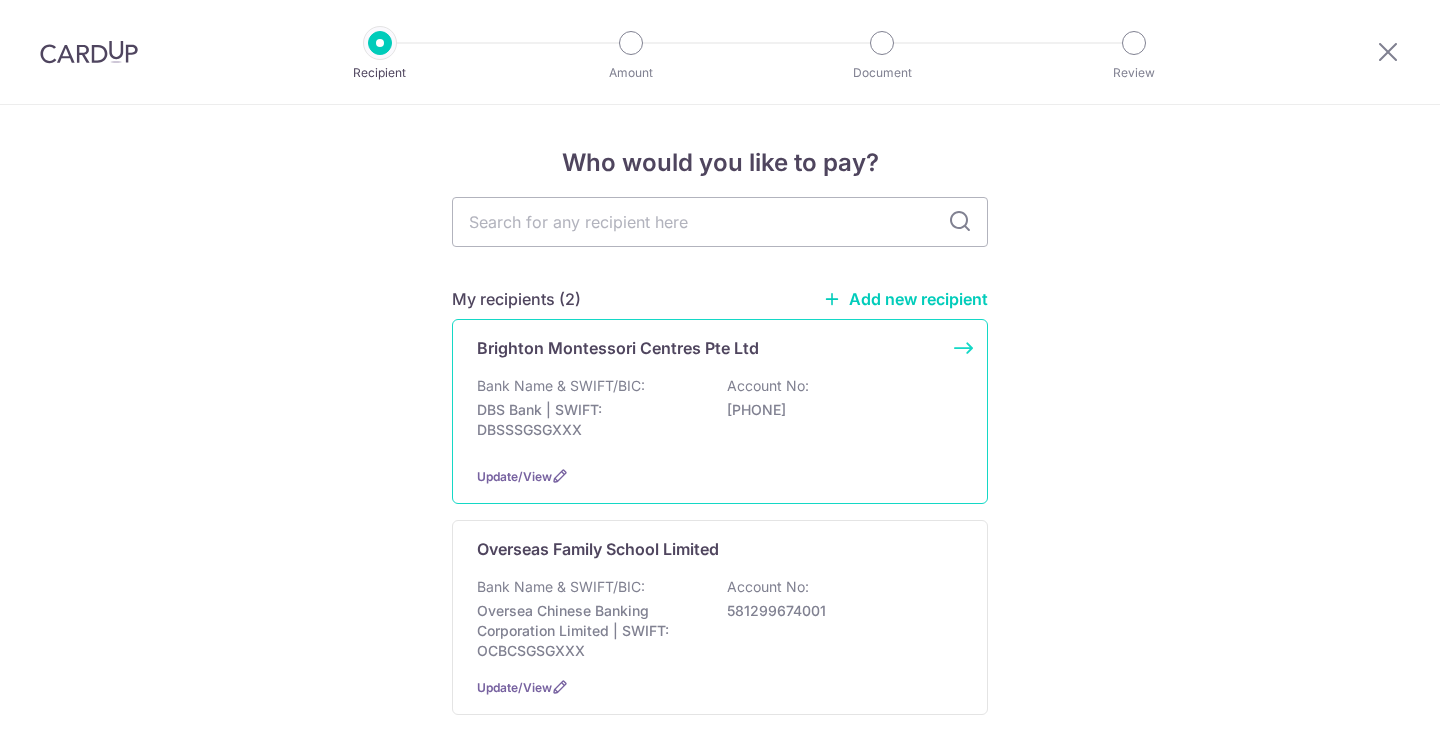 scroll, scrollTop: 0, scrollLeft: 0, axis: both 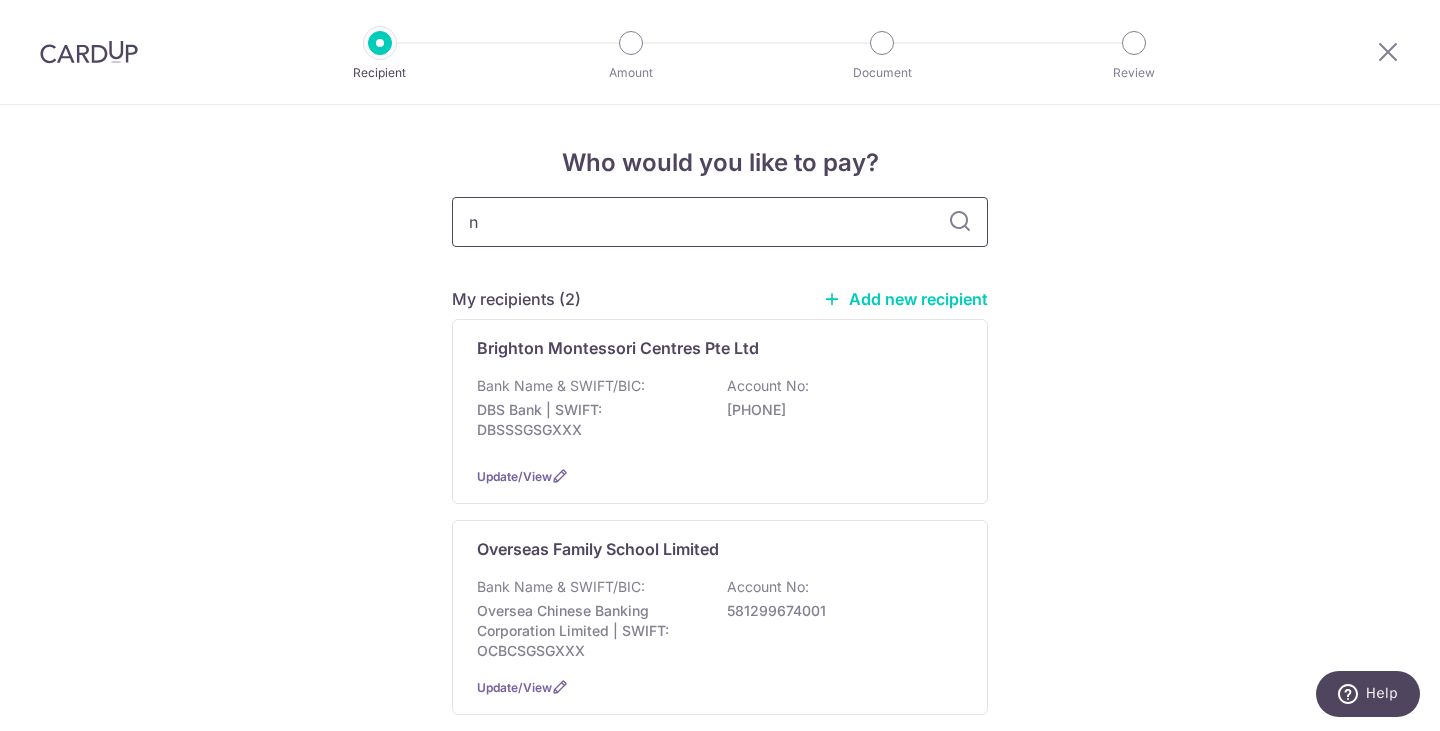type on "na" 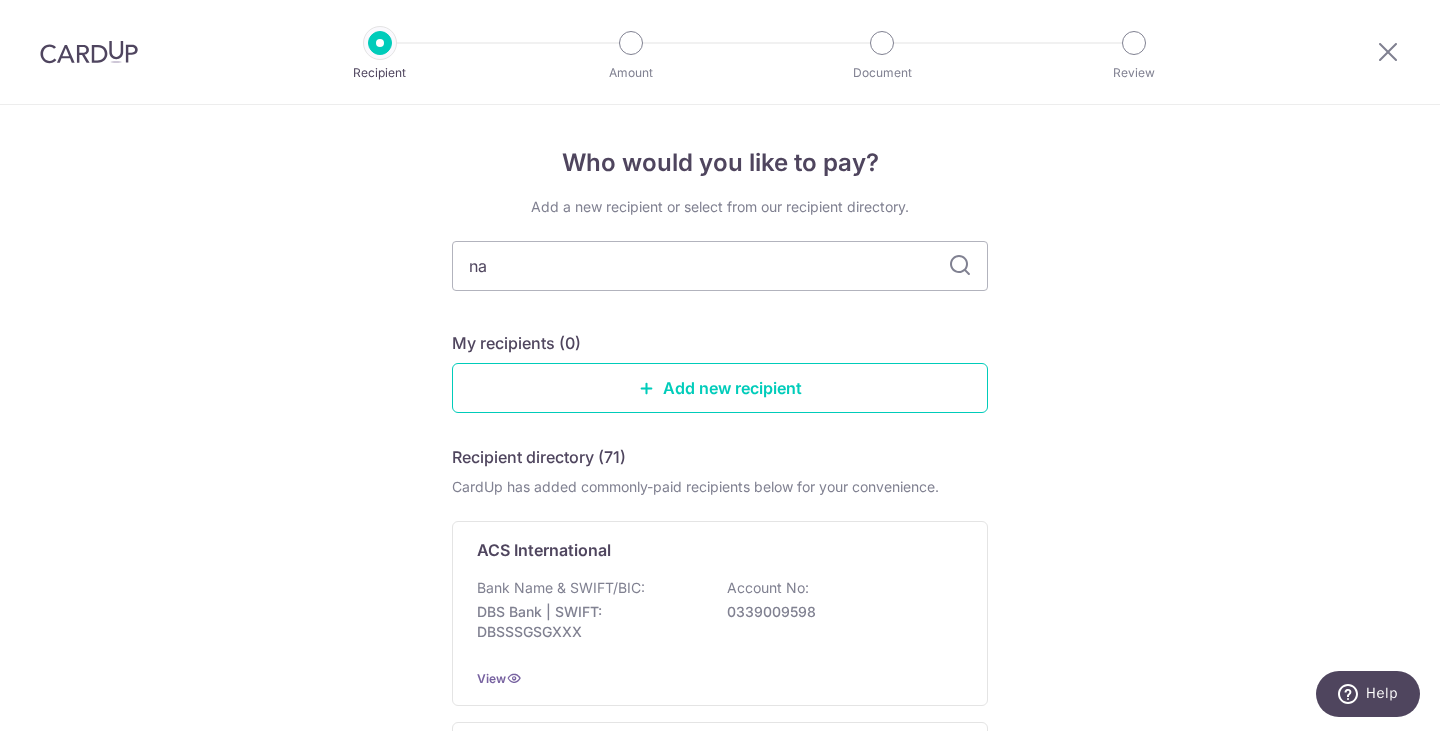 type on "n" 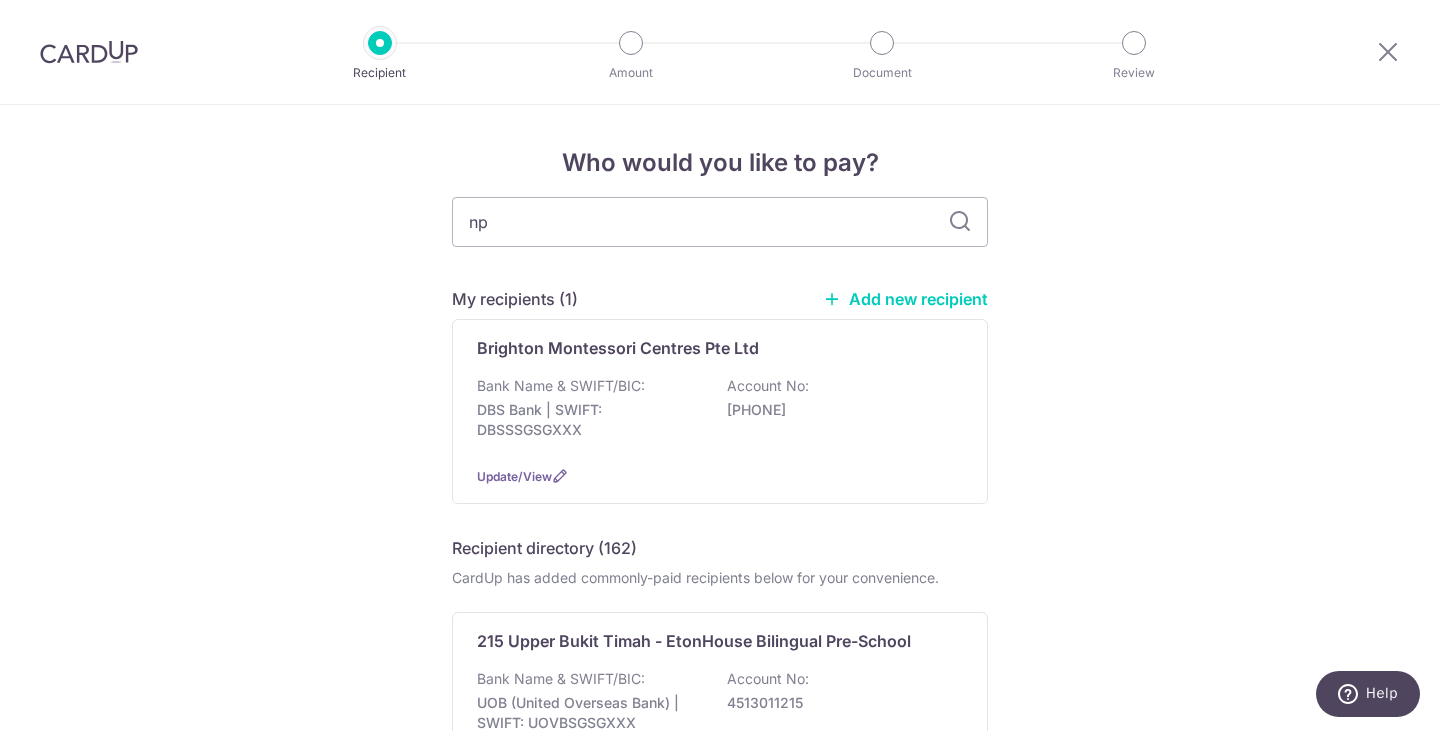 type on "nps" 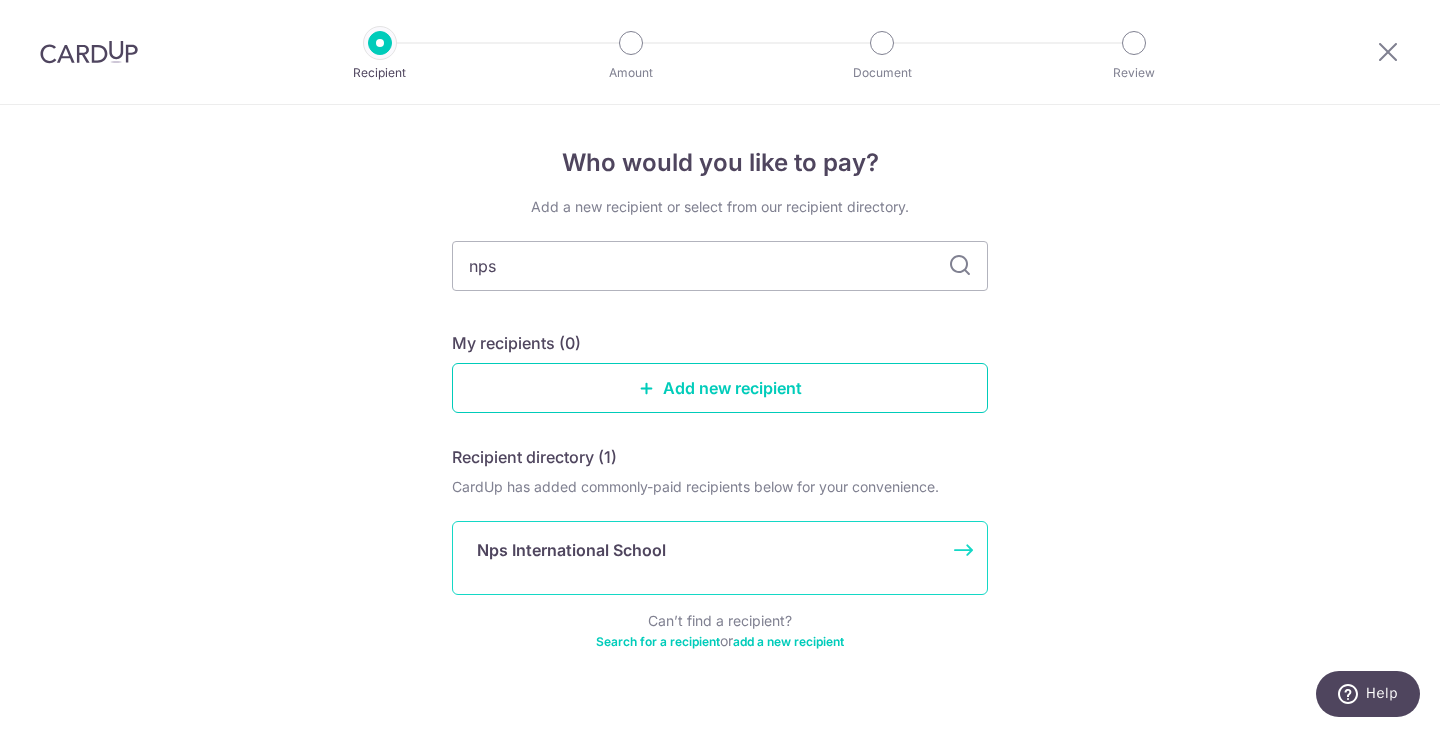 click on "Nps International School" at bounding box center (708, 550) 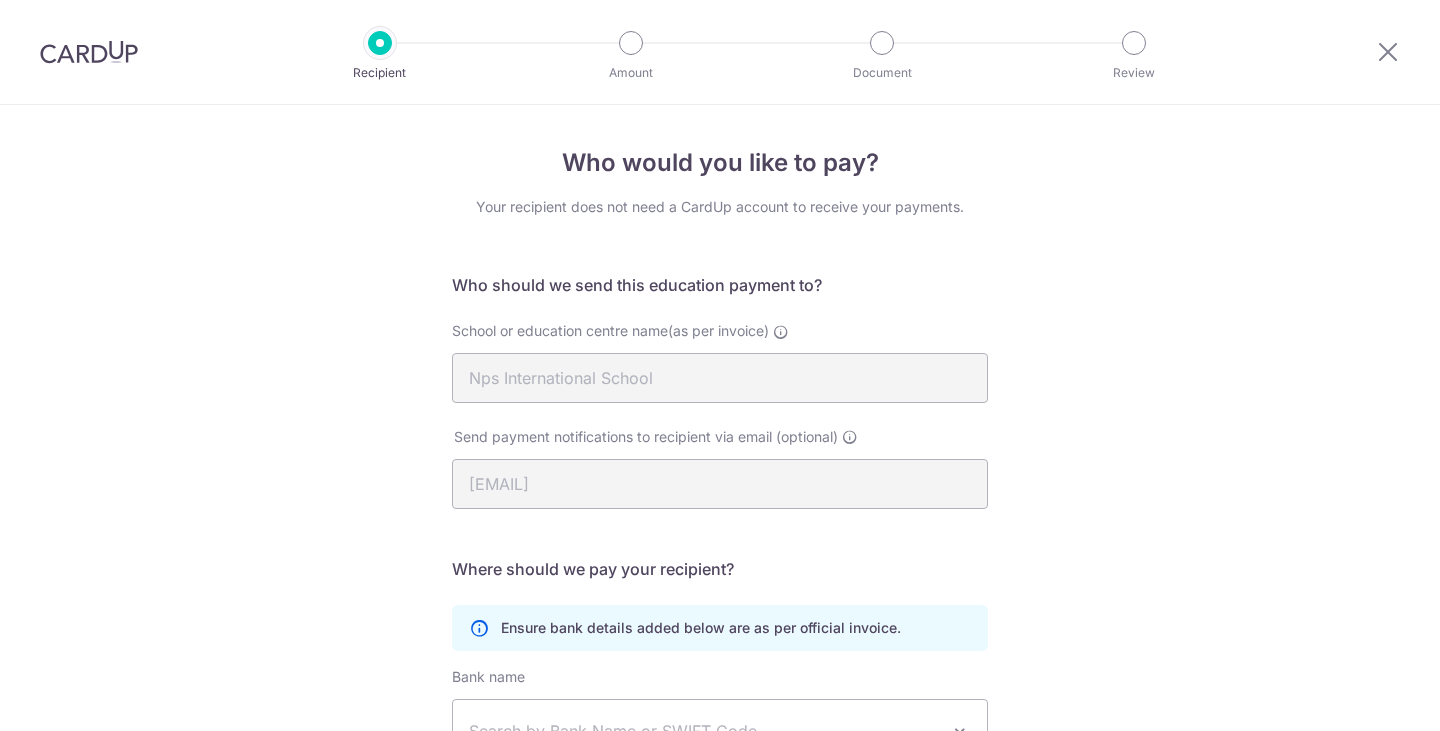 scroll, scrollTop: 0, scrollLeft: 0, axis: both 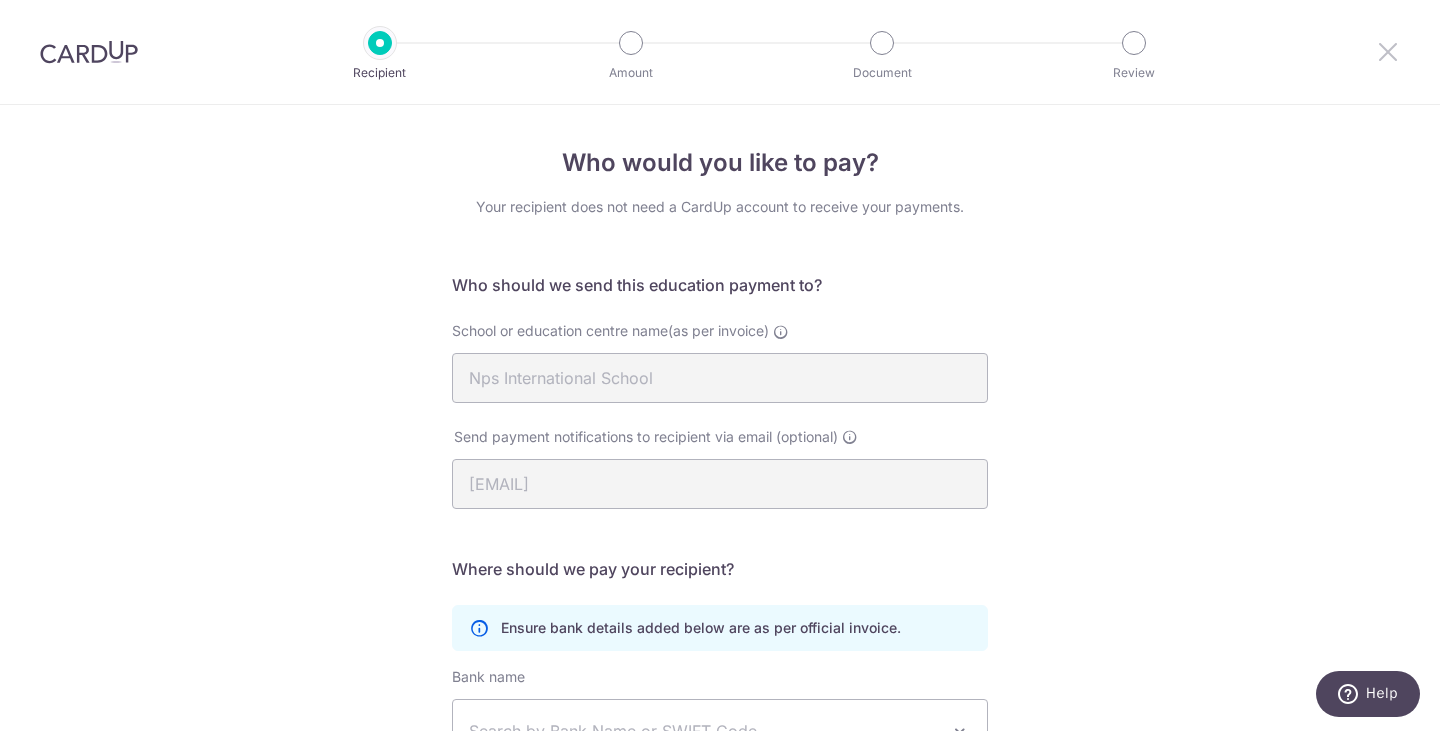 click at bounding box center (1388, 51) 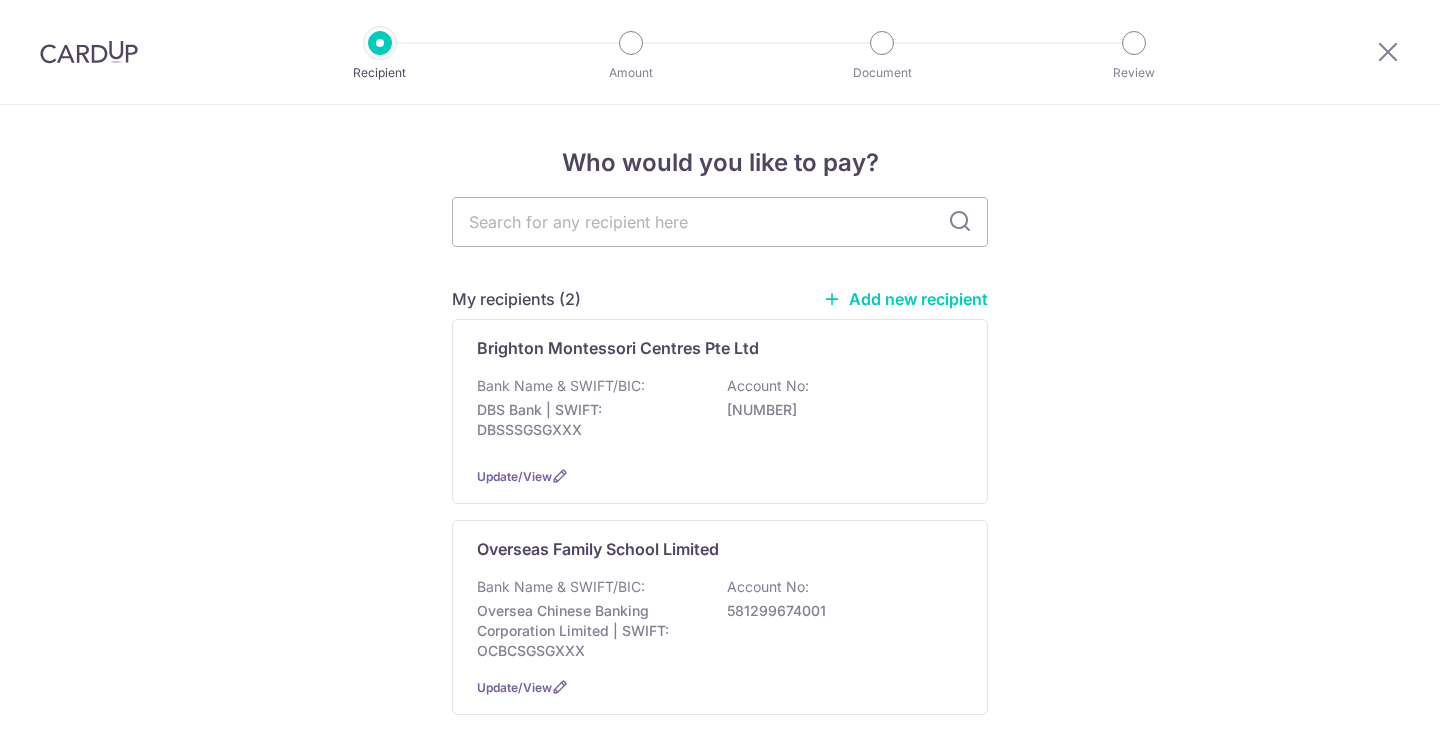 scroll, scrollTop: 0, scrollLeft: 0, axis: both 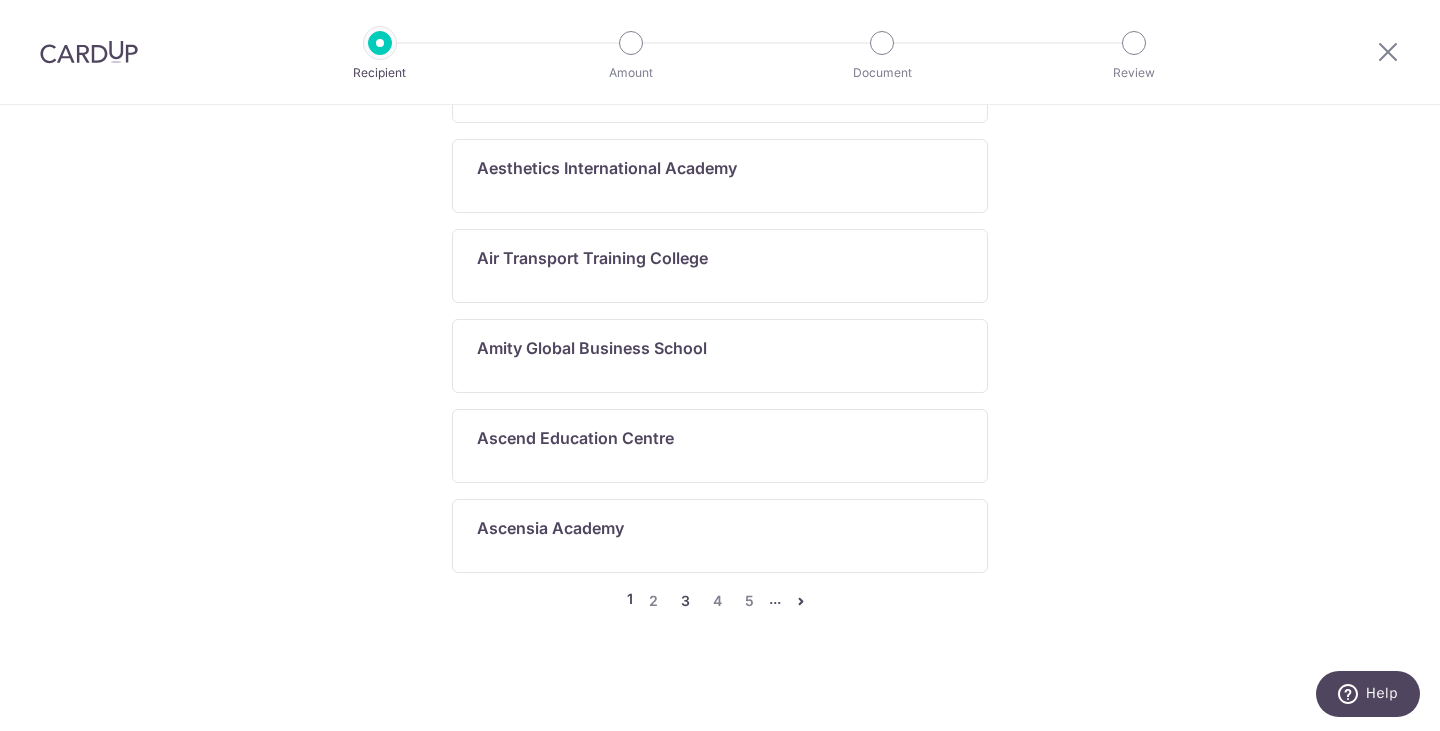 click on "3" at bounding box center (685, 601) 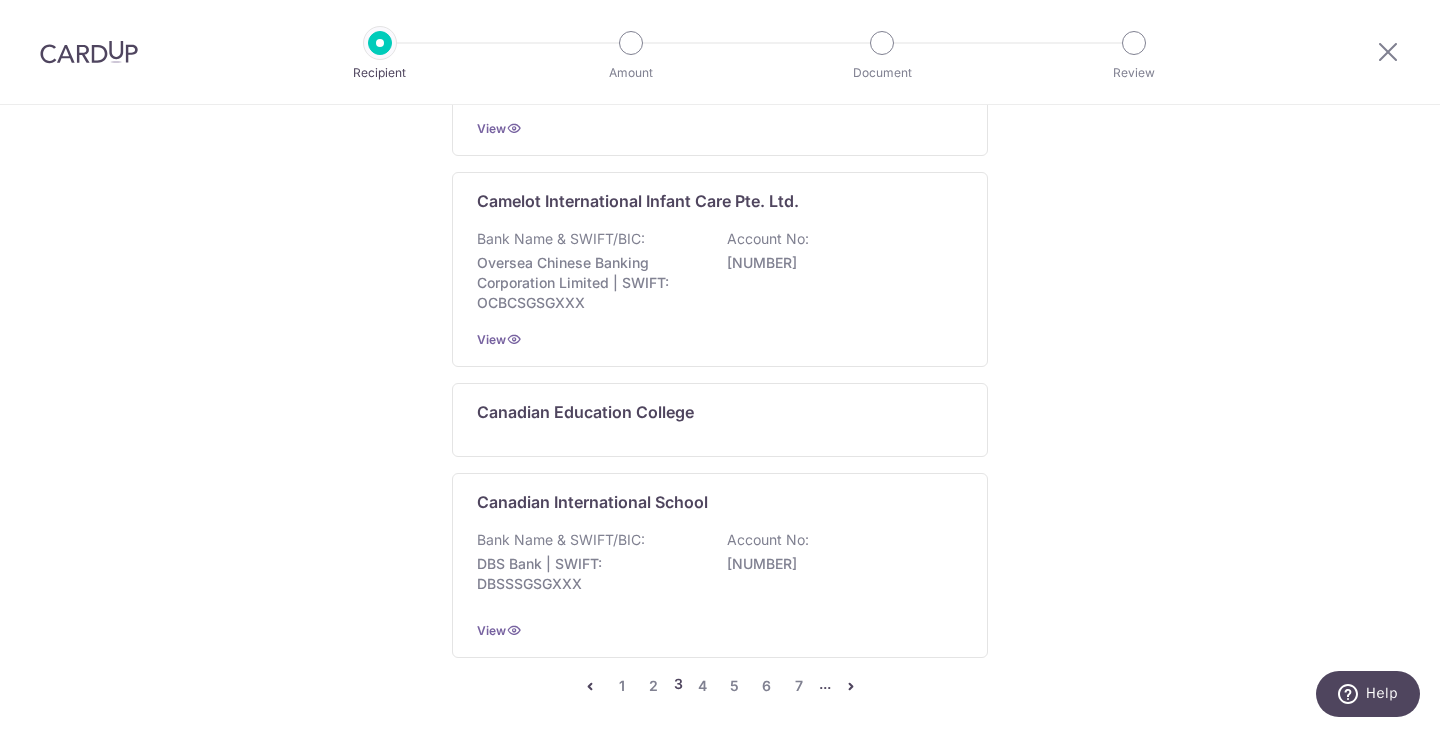 scroll, scrollTop: 1477, scrollLeft: 0, axis: vertical 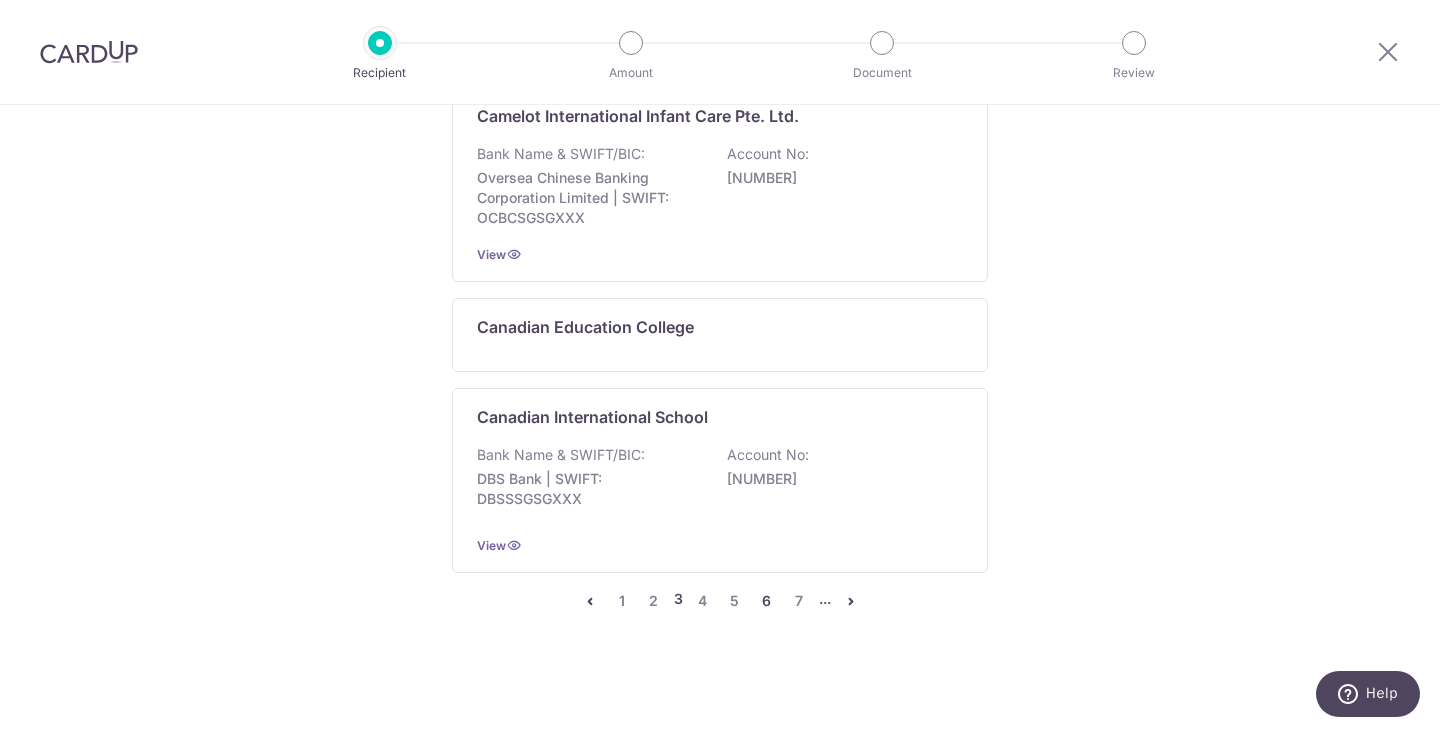 click on "6" at bounding box center (767, 601) 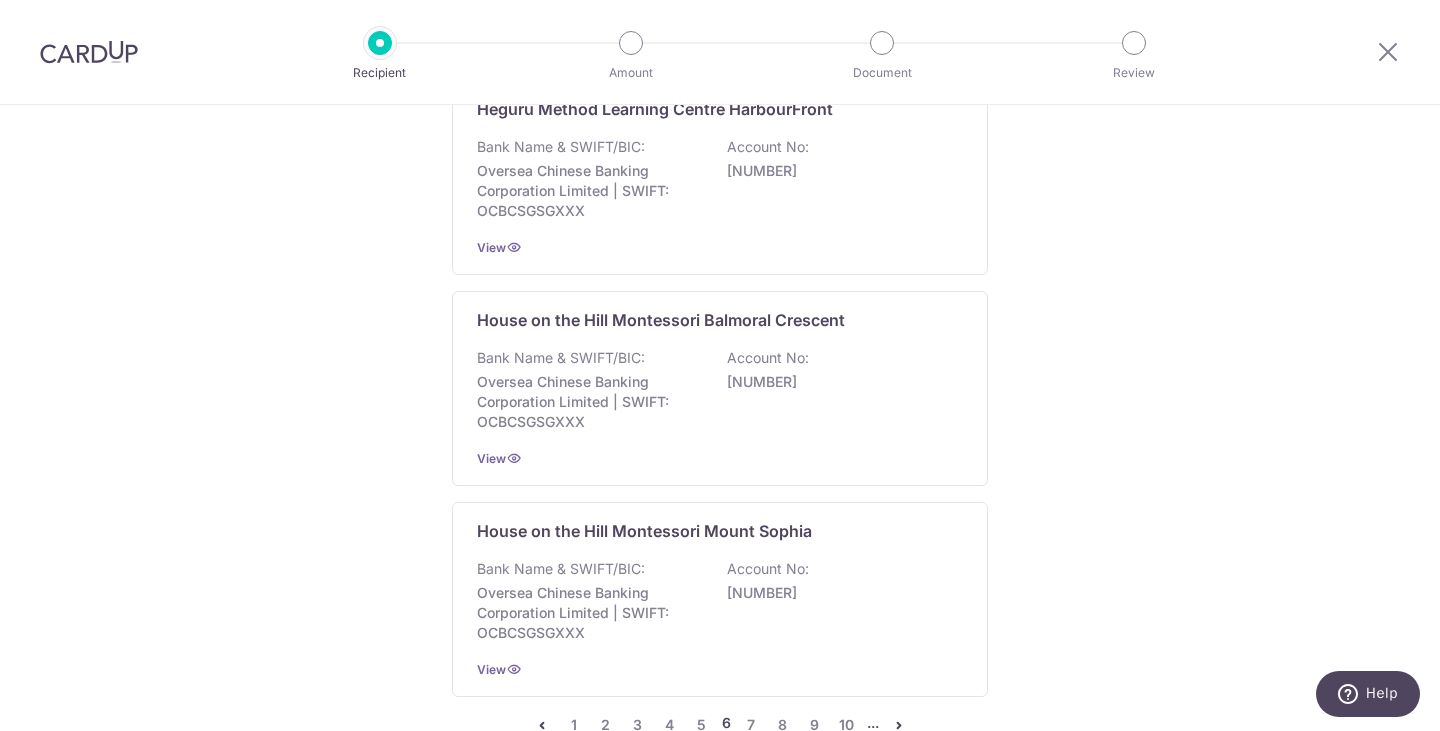 scroll, scrollTop: 1739, scrollLeft: 0, axis: vertical 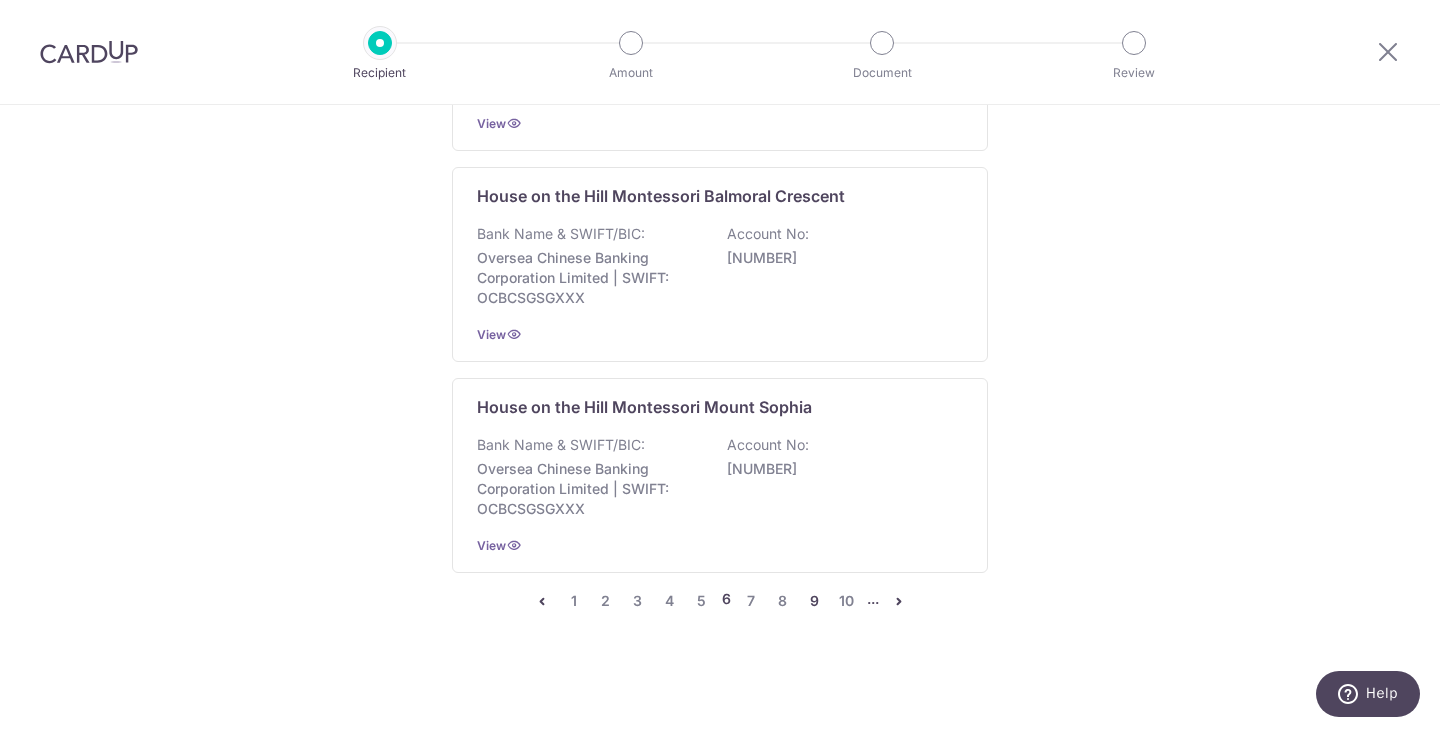 click on "9" at bounding box center (815, 601) 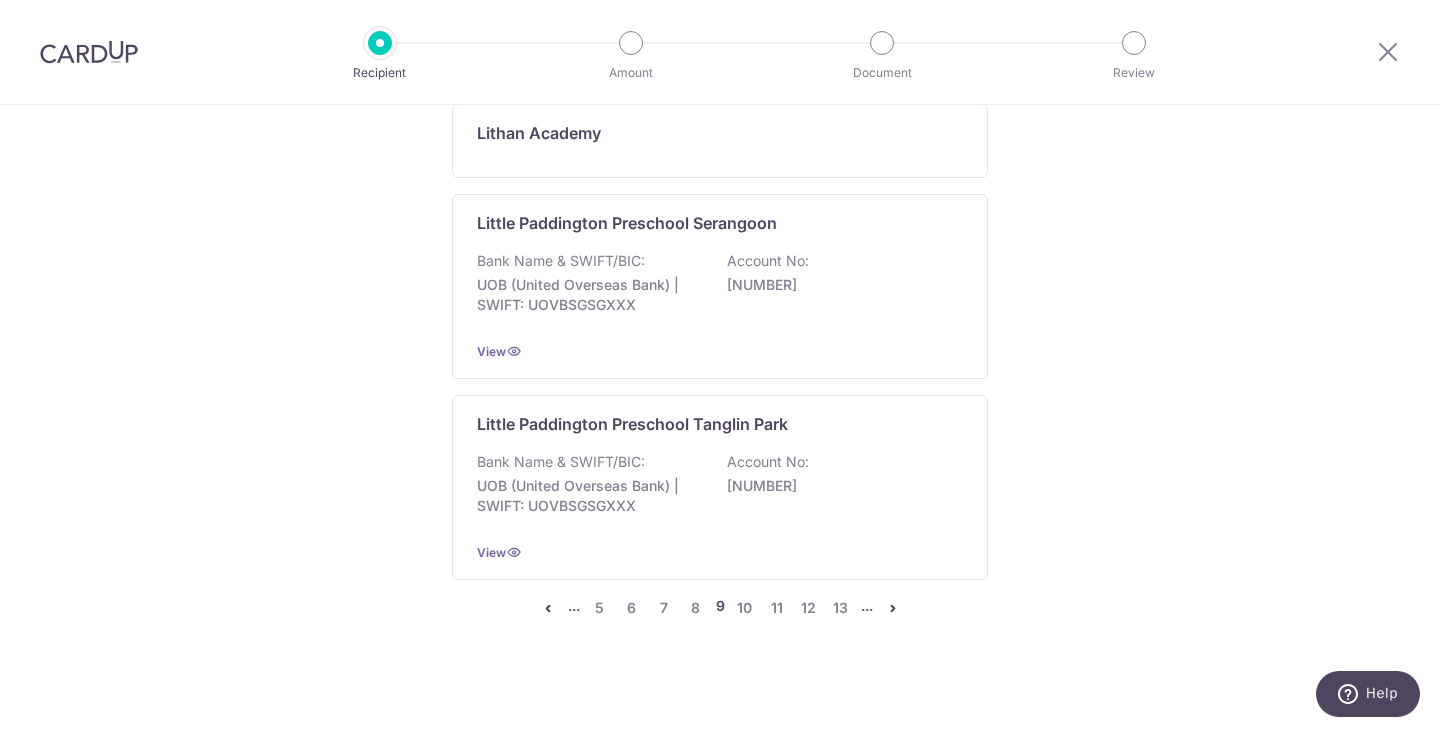 scroll, scrollTop: 1467, scrollLeft: 0, axis: vertical 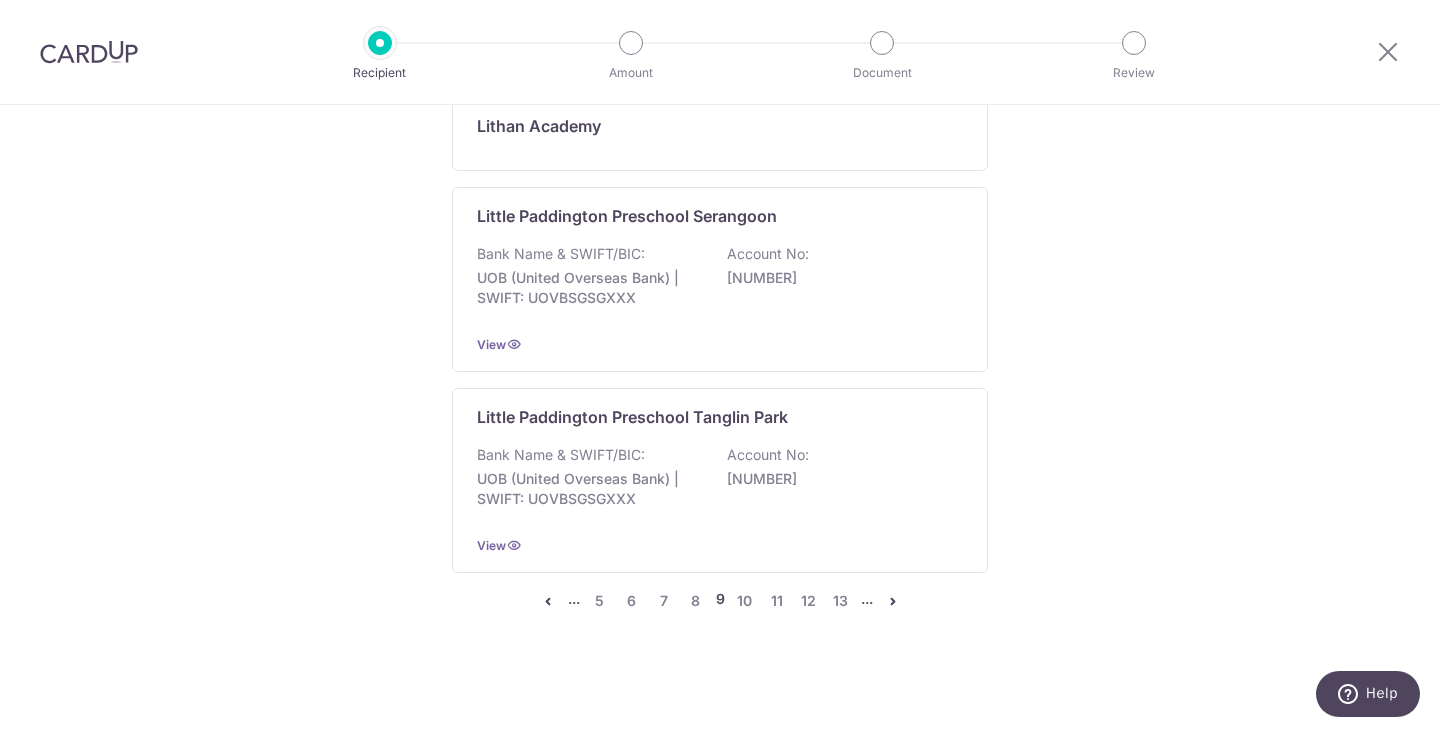 click at bounding box center (893, 601) 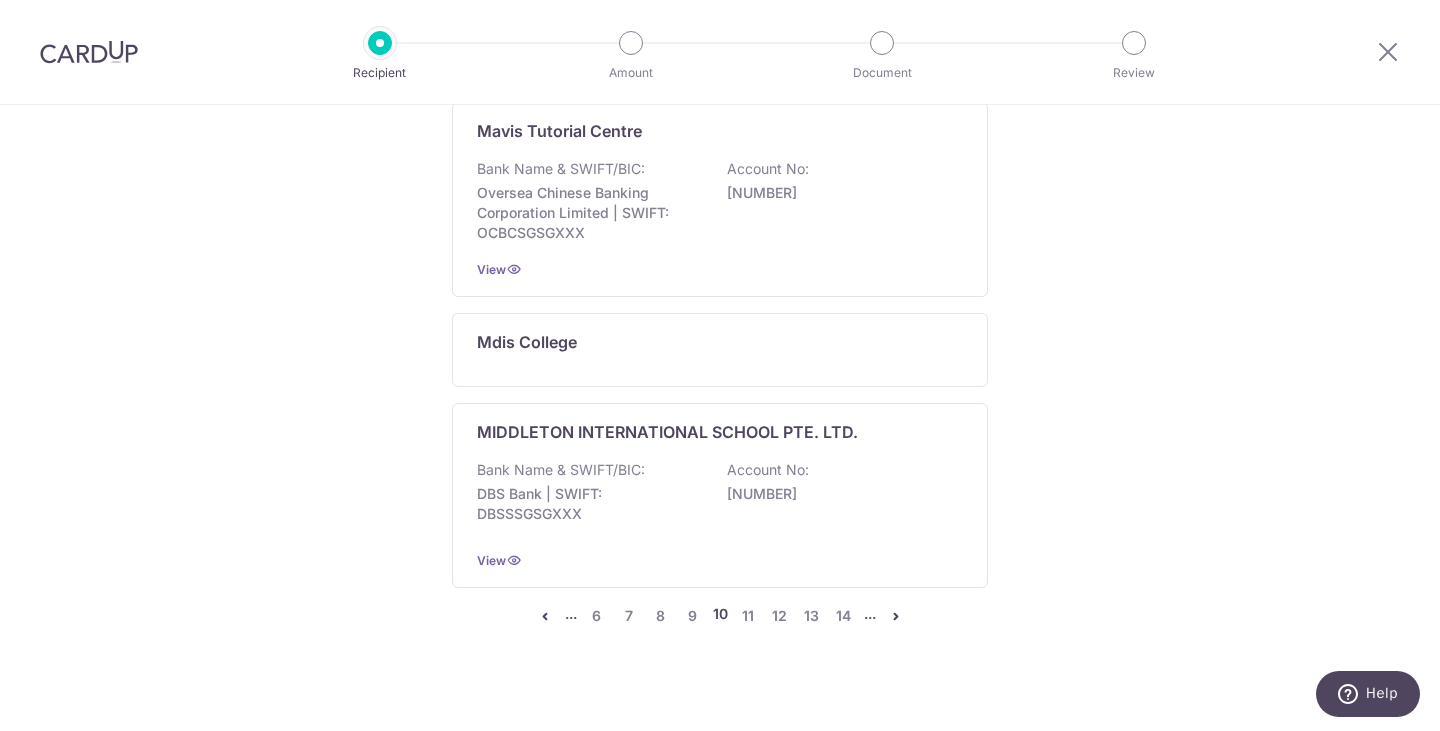 scroll, scrollTop: 1840, scrollLeft: 0, axis: vertical 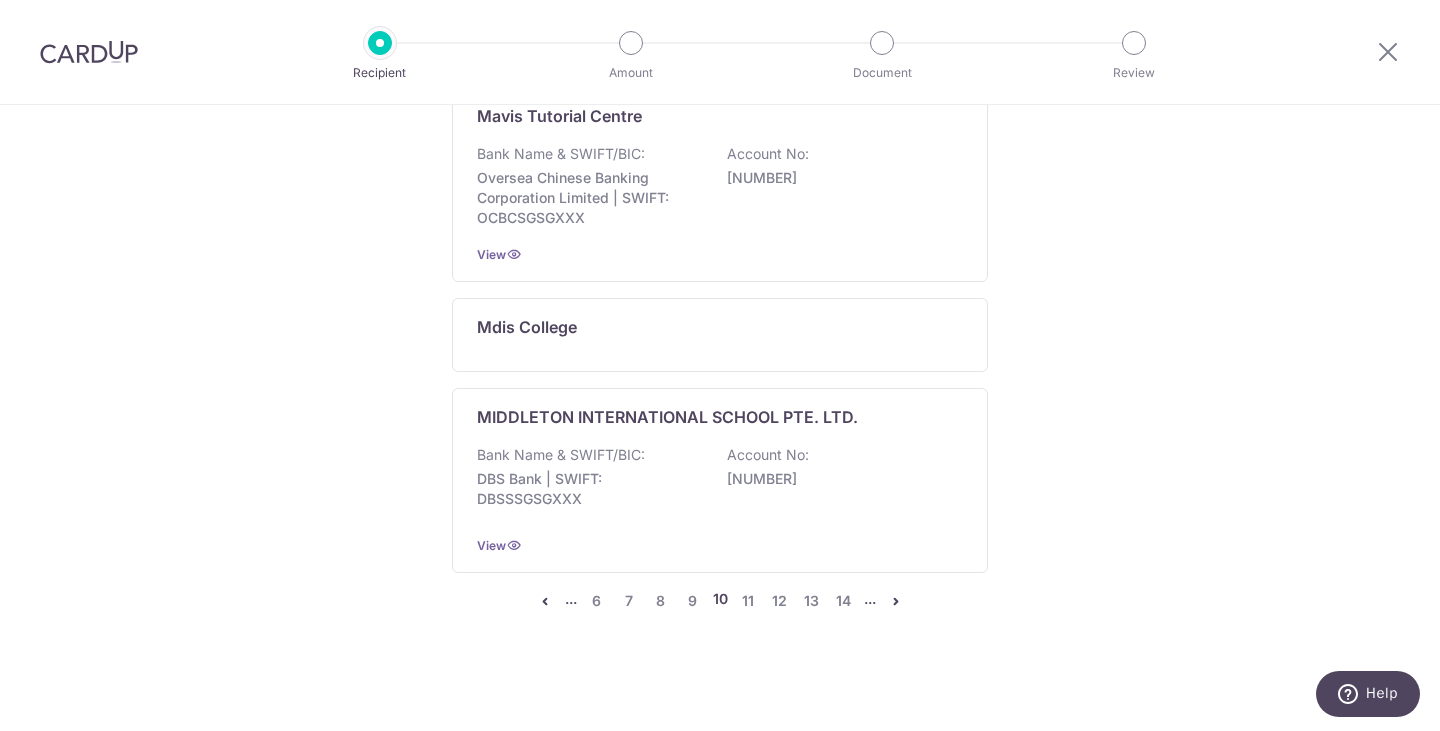 click at bounding box center [896, 601] 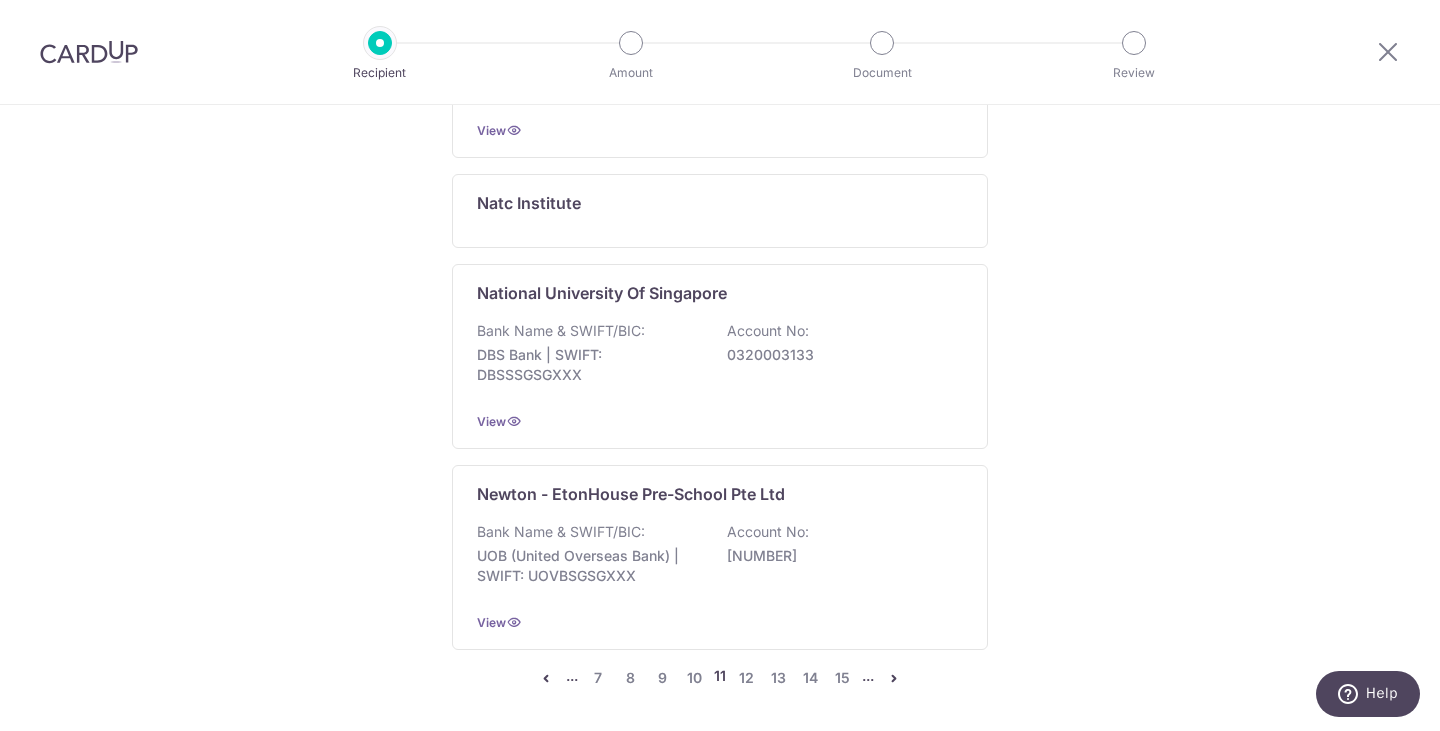 scroll, scrollTop: 1820, scrollLeft: 0, axis: vertical 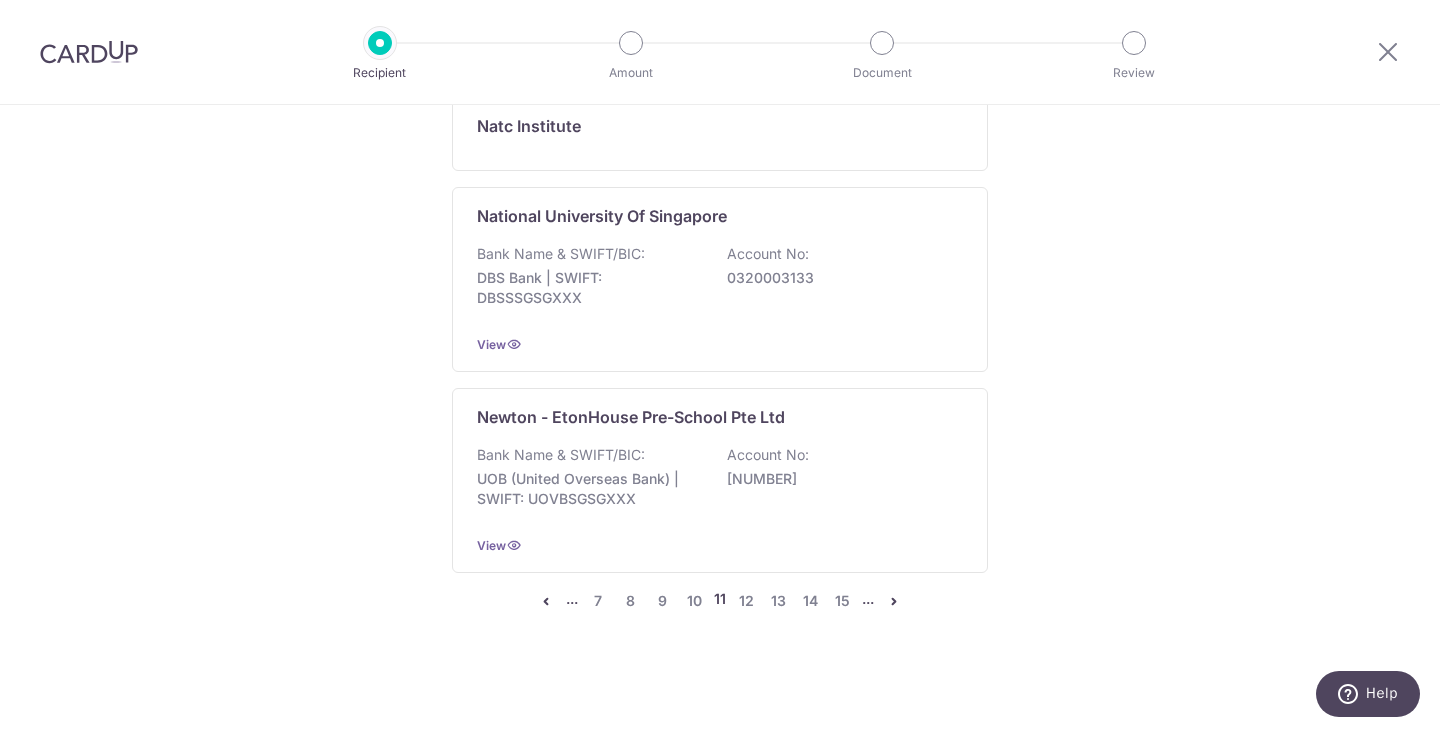 click at bounding box center [894, 601] 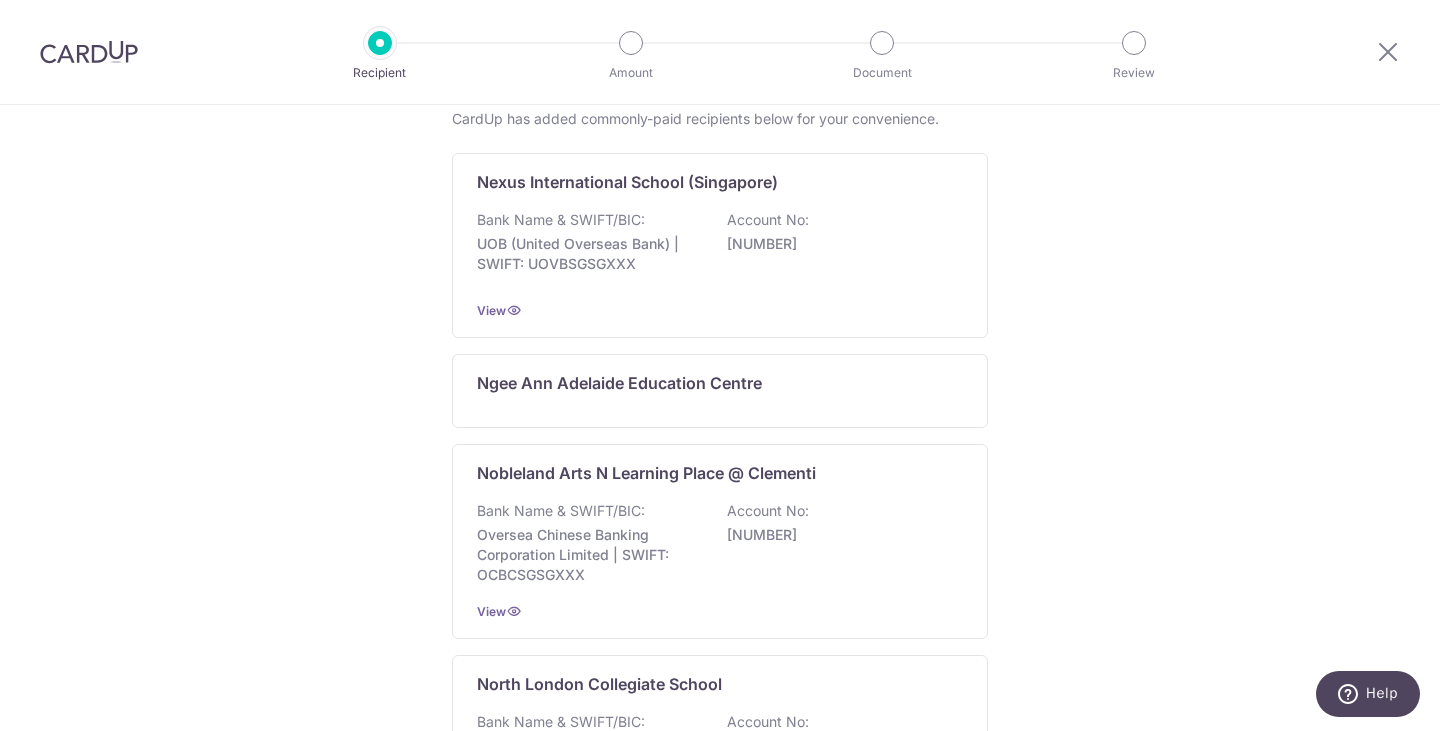 scroll, scrollTop: 0, scrollLeft: 0, axis: both 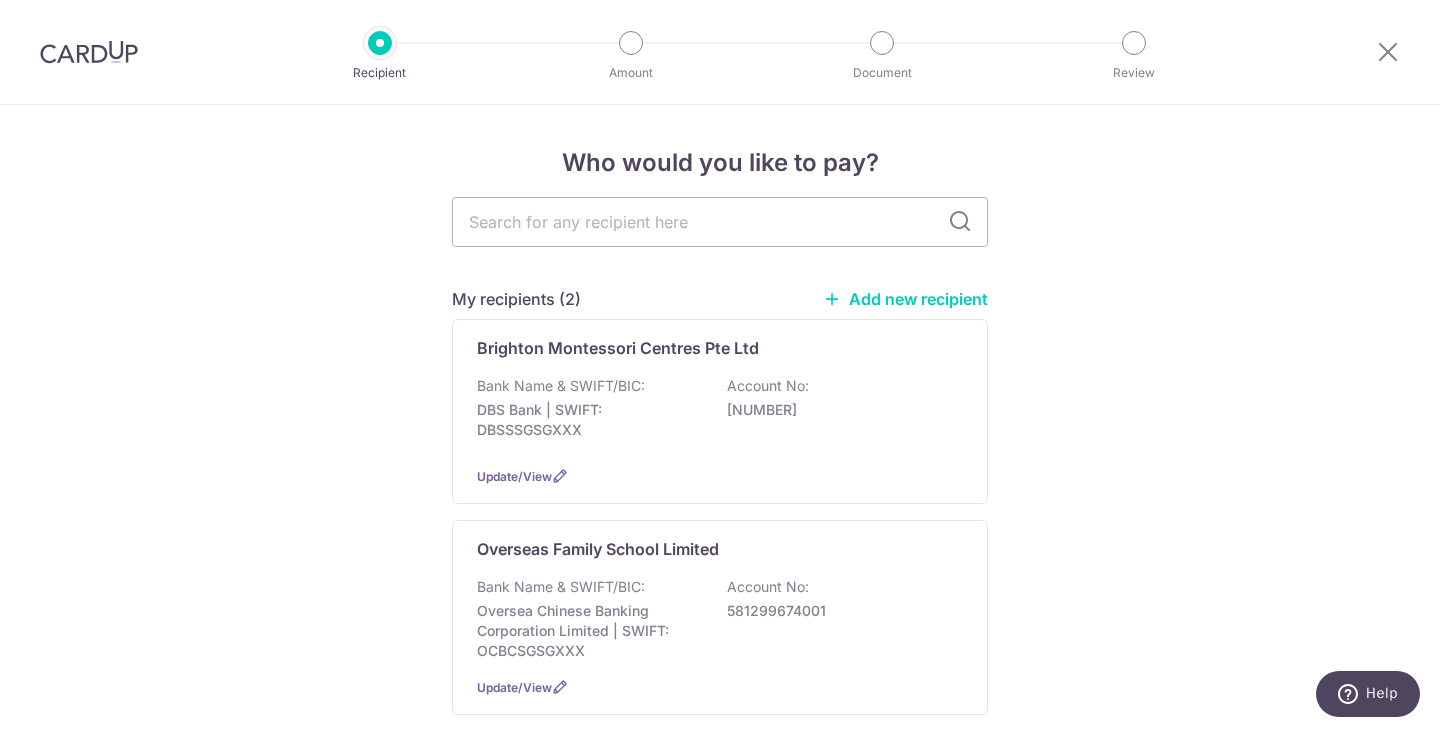click on "Add new recipient" at bounding box center (905, 299) 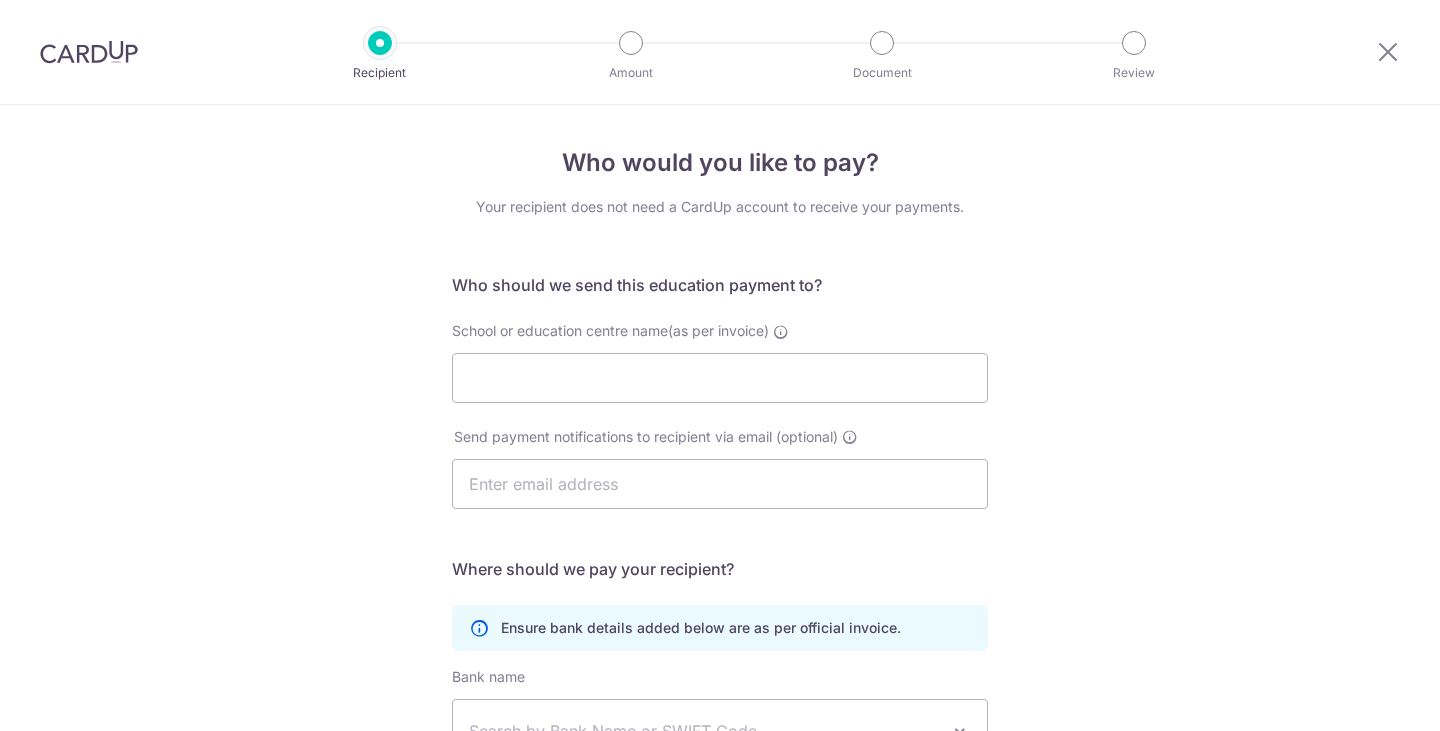 scroll, scrollTop: 0, scrollLeft: 0, axis: both 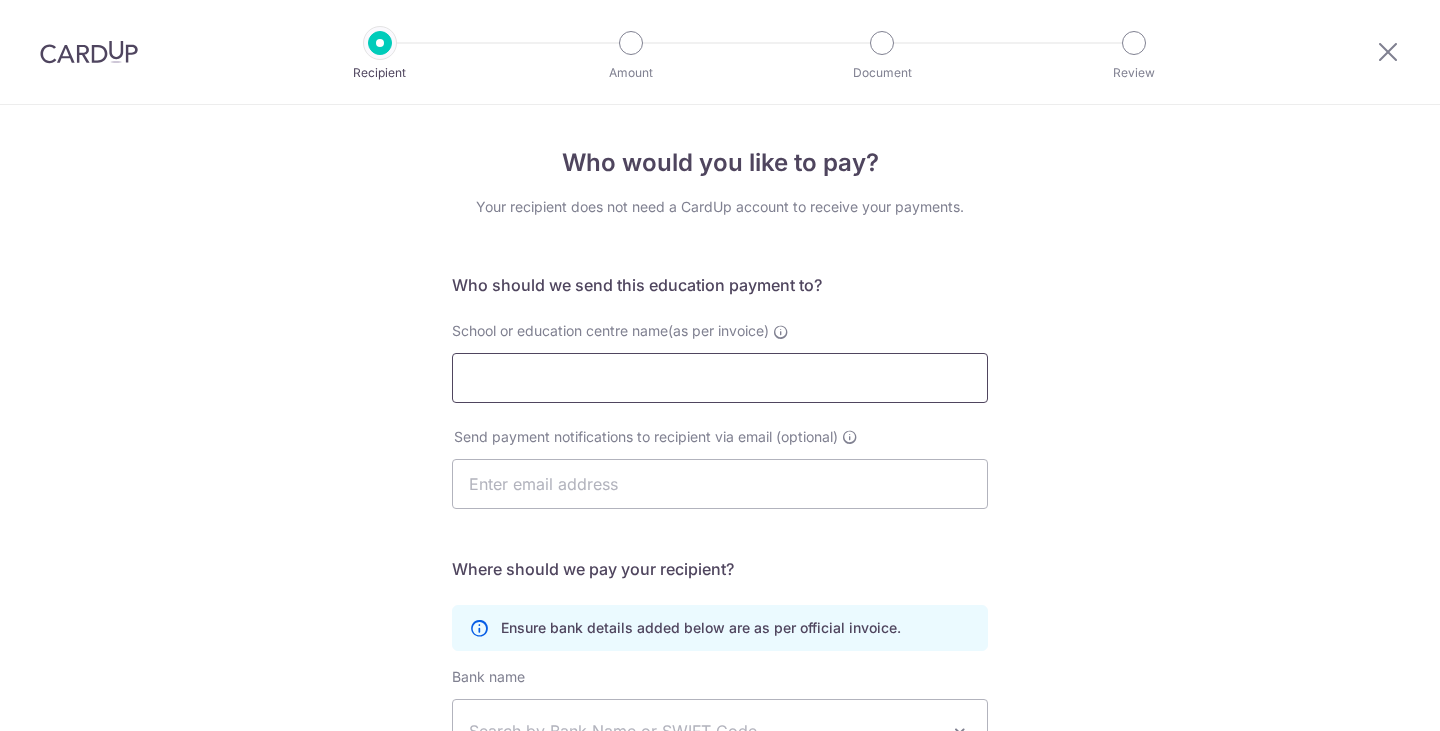 click on "School or education centre name(as per invoice)" at bounding box center [720, 378] 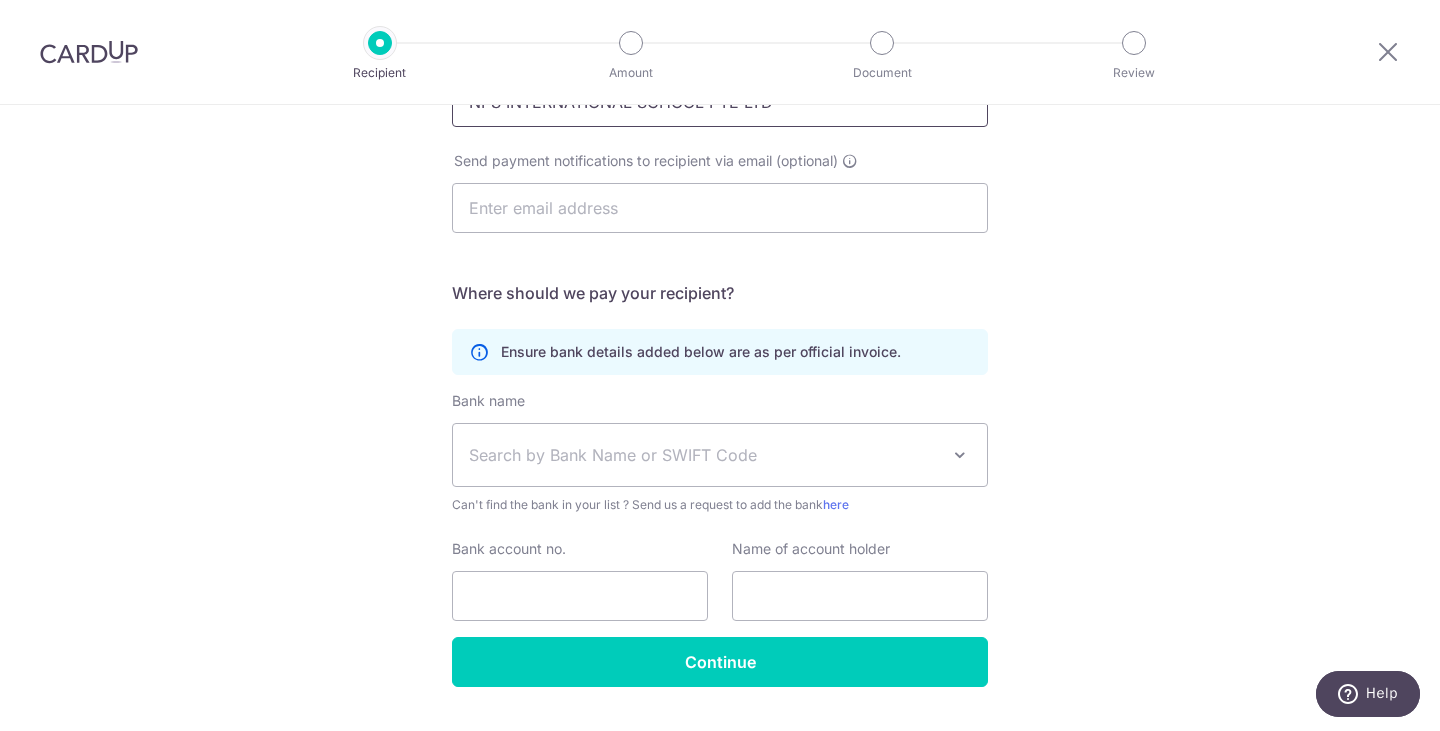 scroll, scrollTop: 326, scrollLeft: 0, axis: vertical 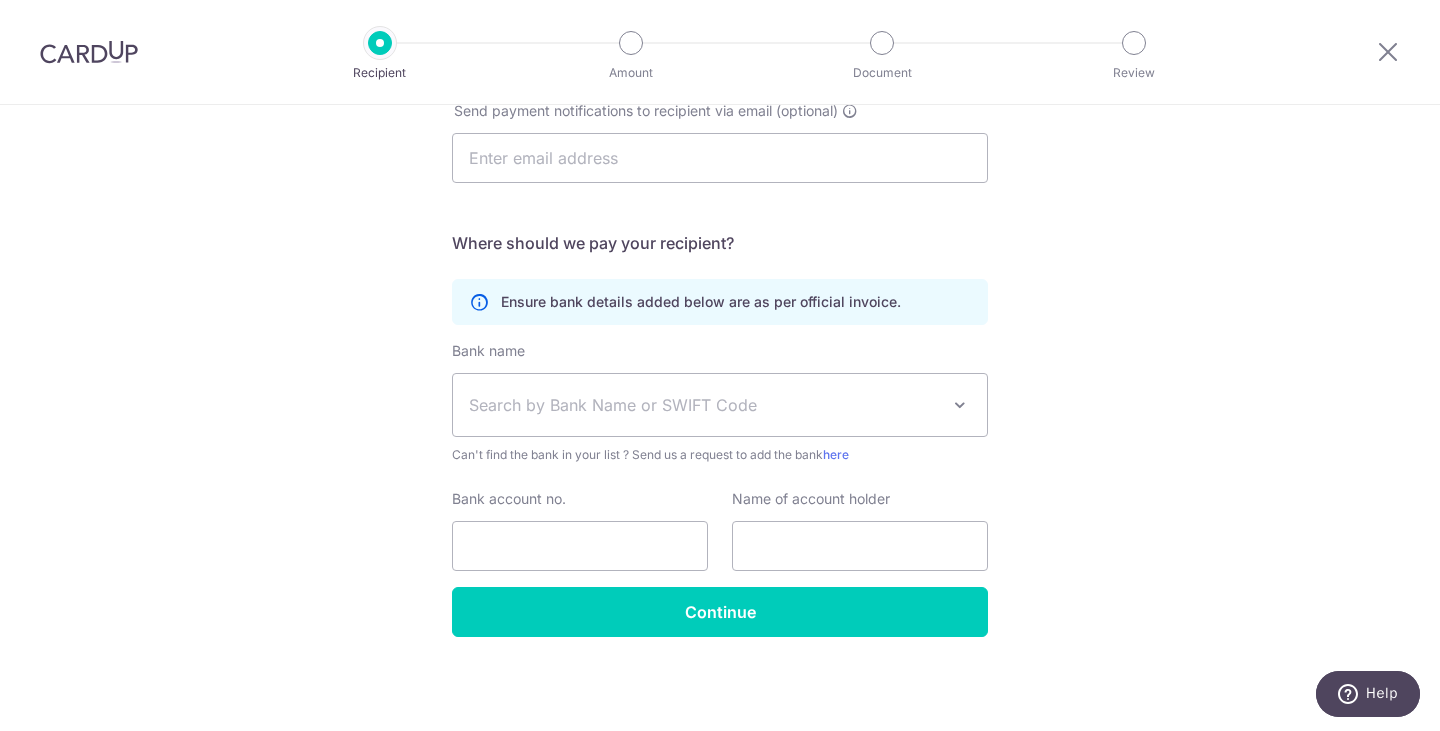 type on "NPS INTERNATIONAL SCHOOL PTE LTD" 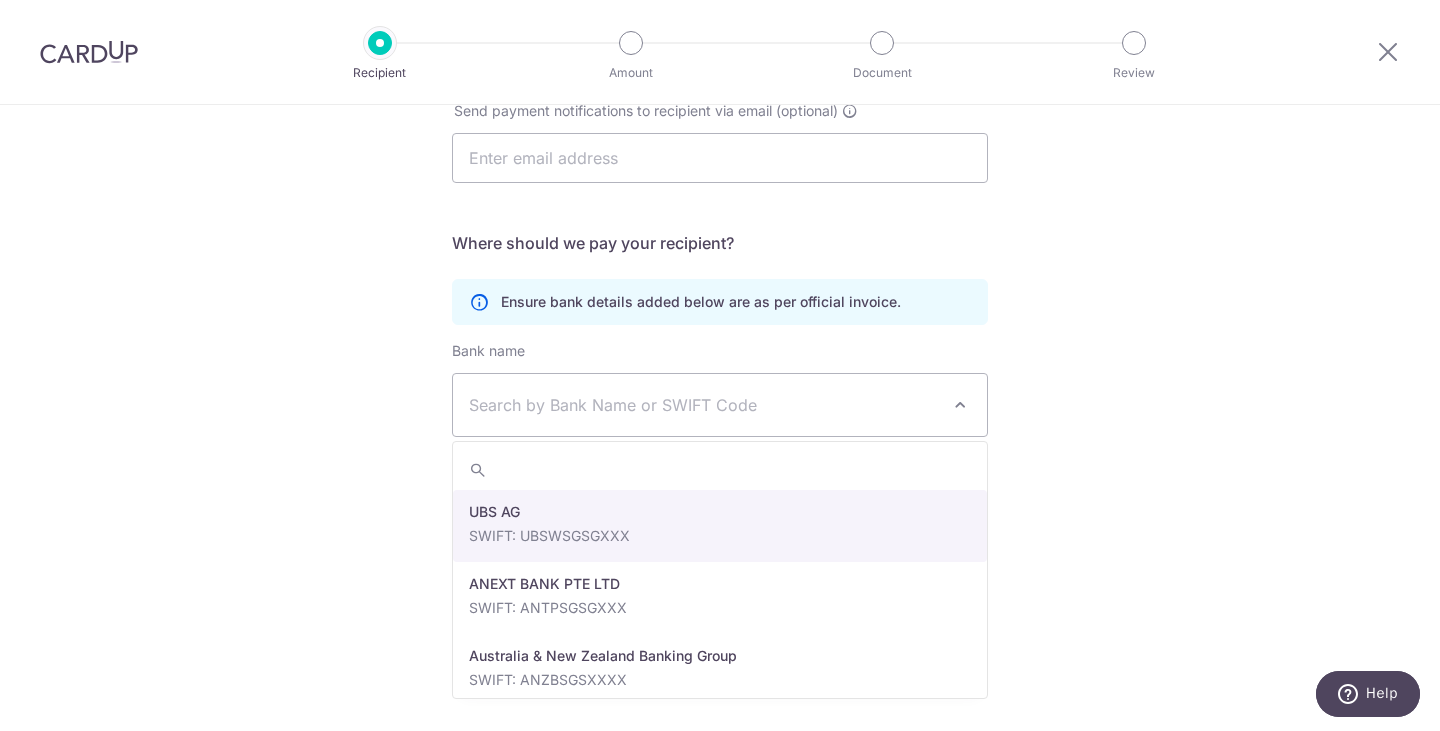 scroll, scrollTop: 0, scrollLeft: 0, axis: both 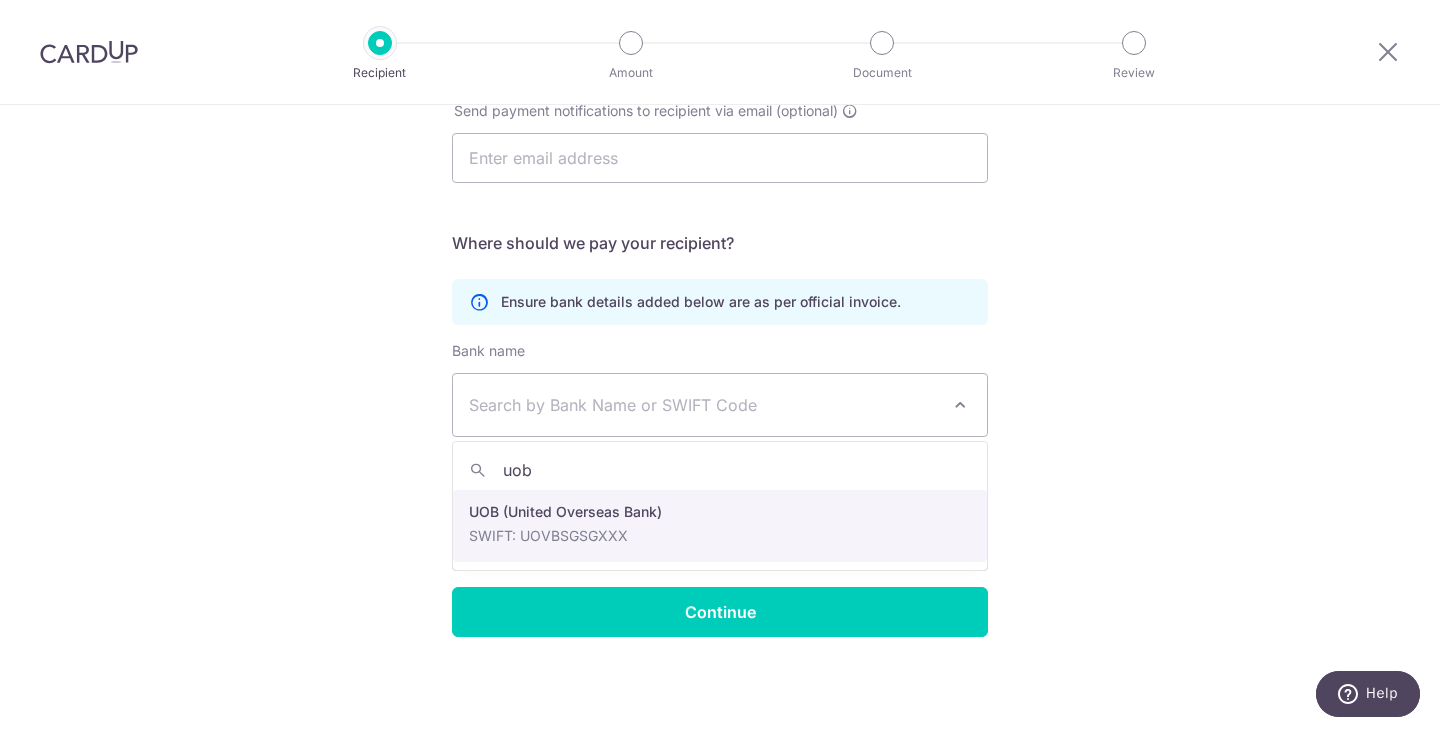 type on "uob" 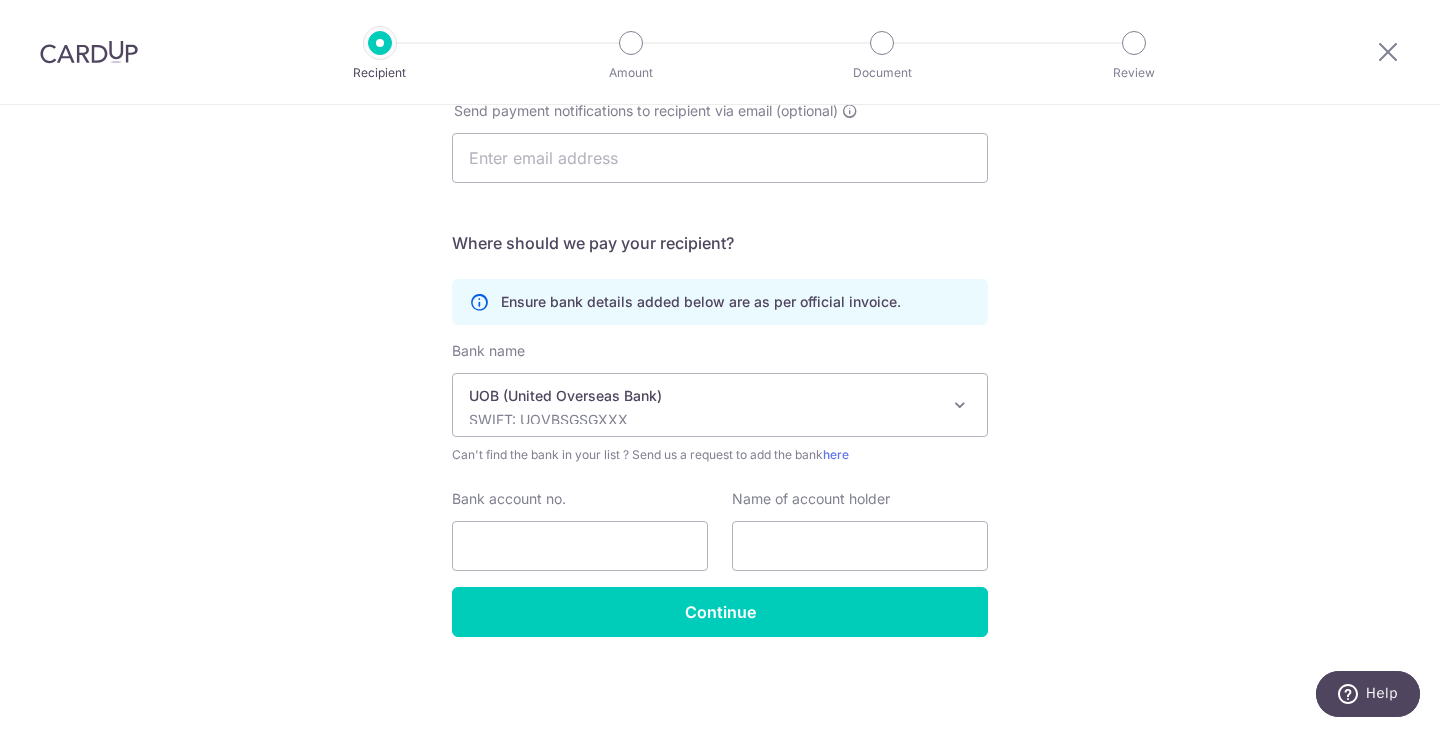 select on "18" 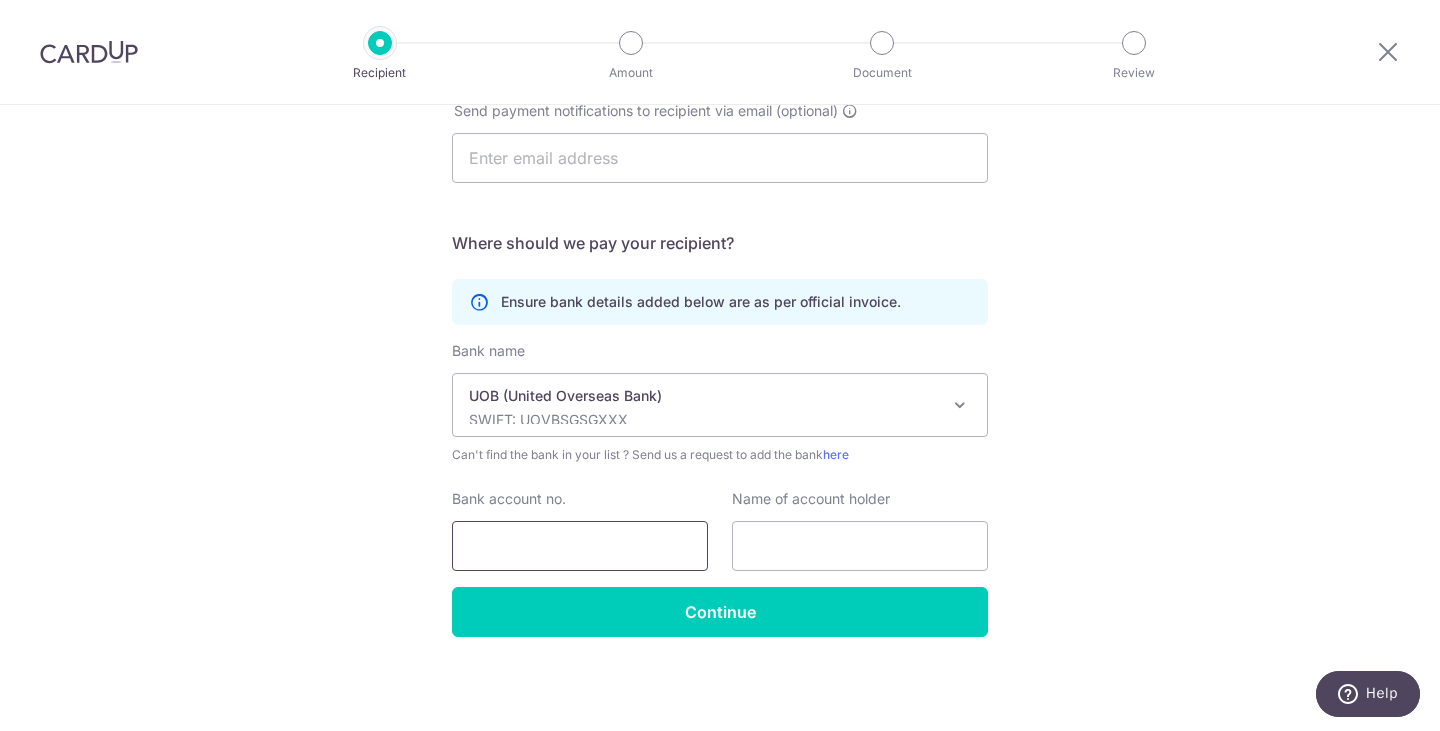 click on "Bank account no." at bounding box center [580, 546] 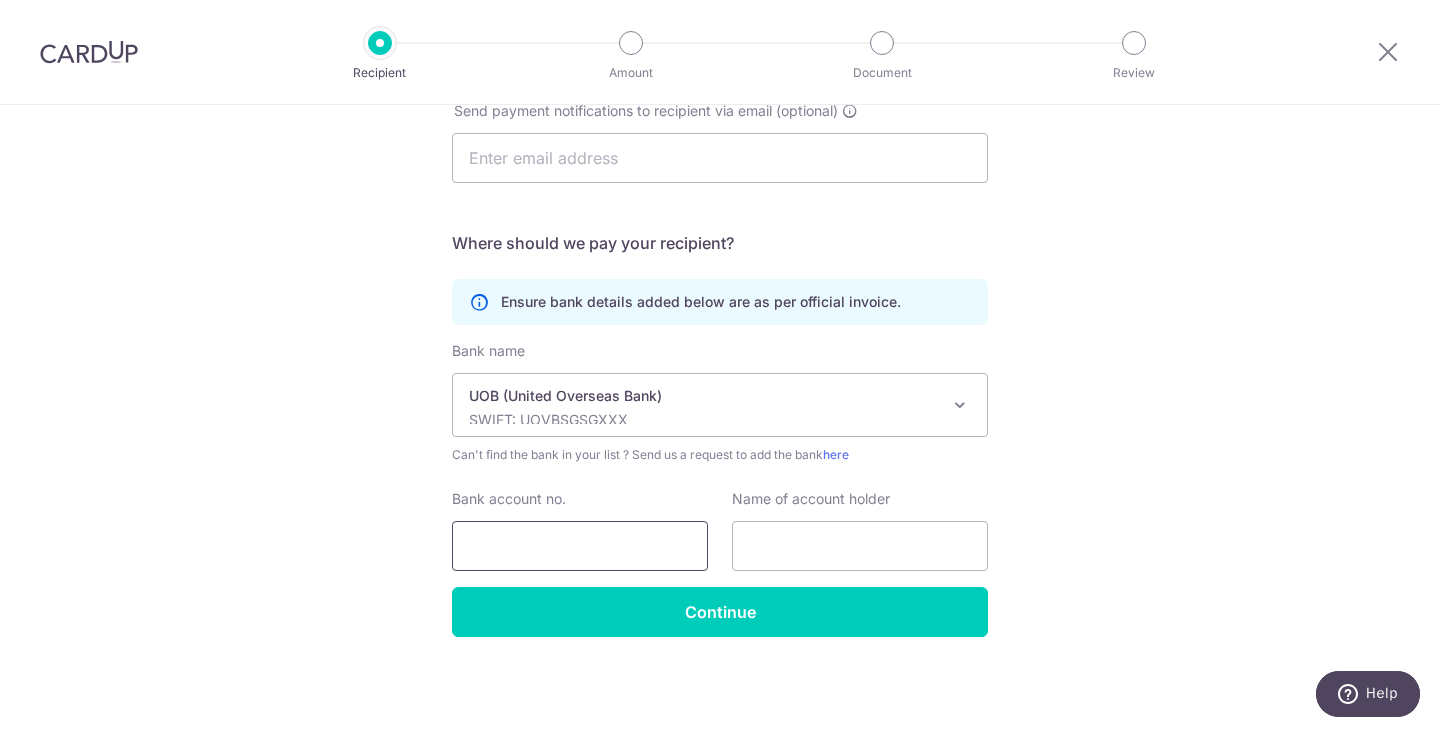 paste on "[NUMBER]" 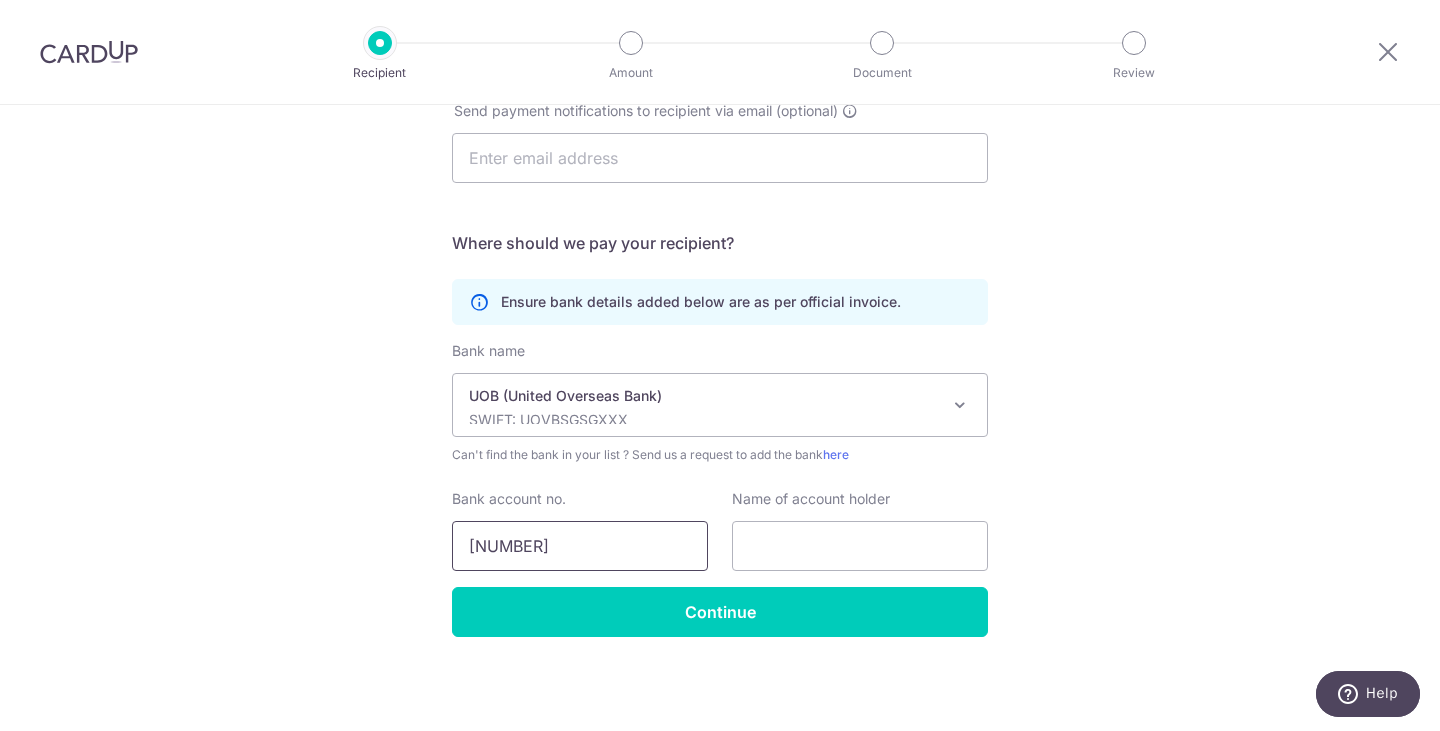 click on "[NUMBER]" at bounding box center [580, 546] 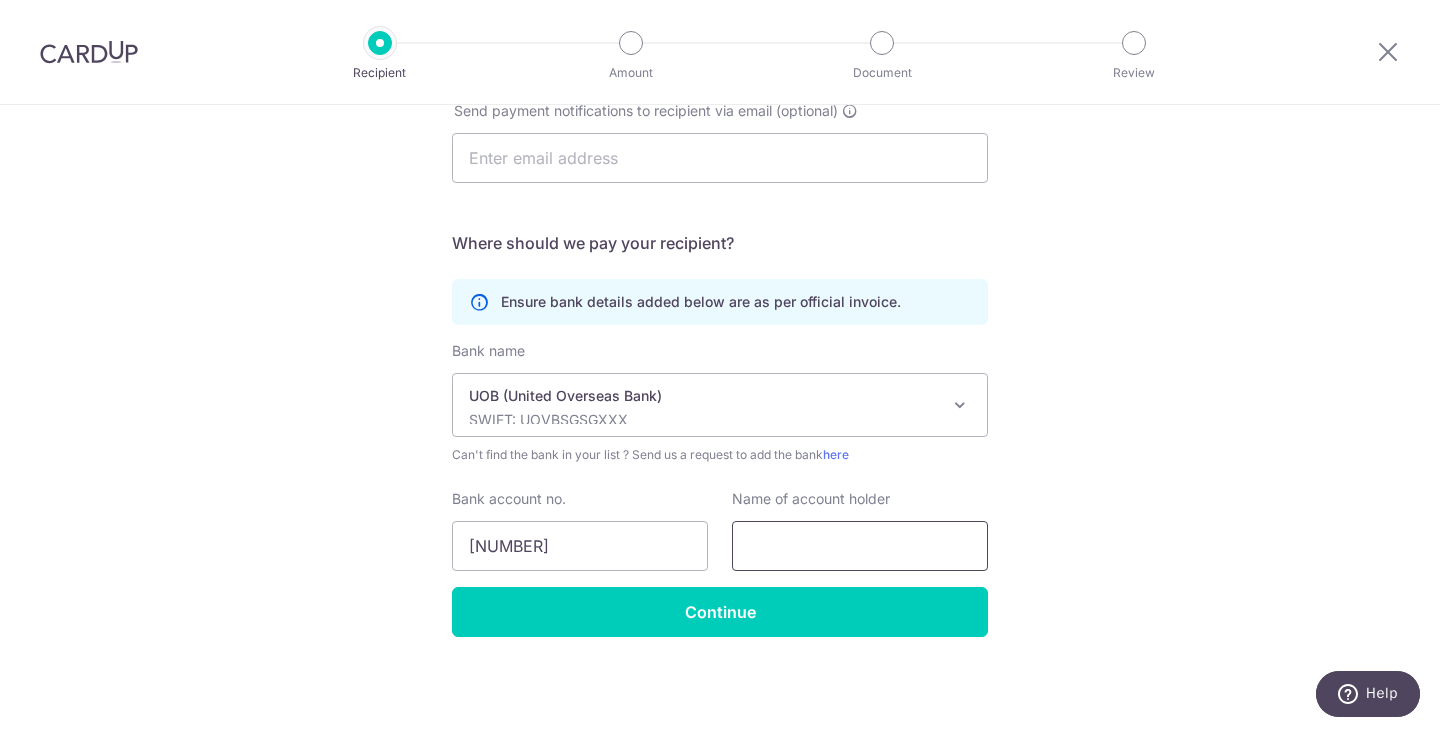 click at bounding box center (860, 546) 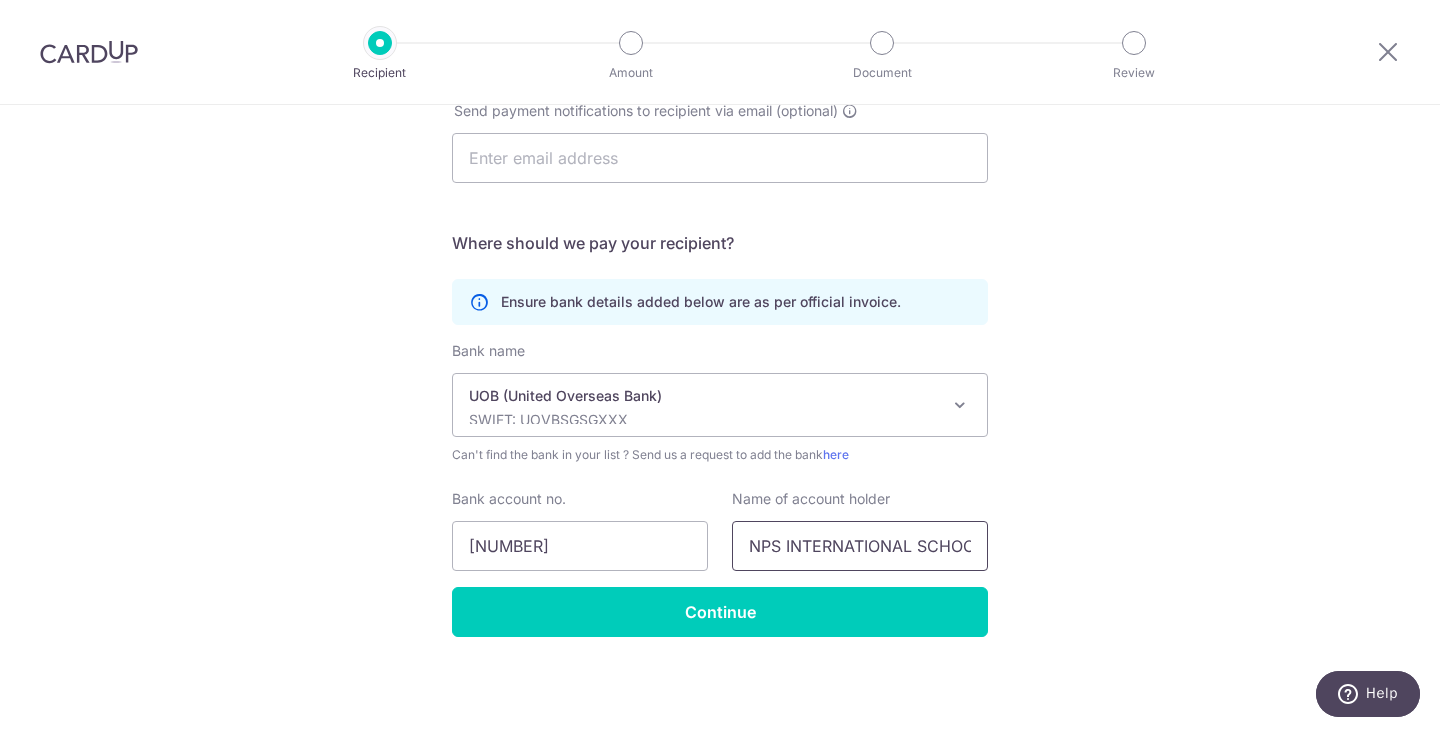 scroll, scrollTop: 0, scrollLeft: 82, axis: horizontal 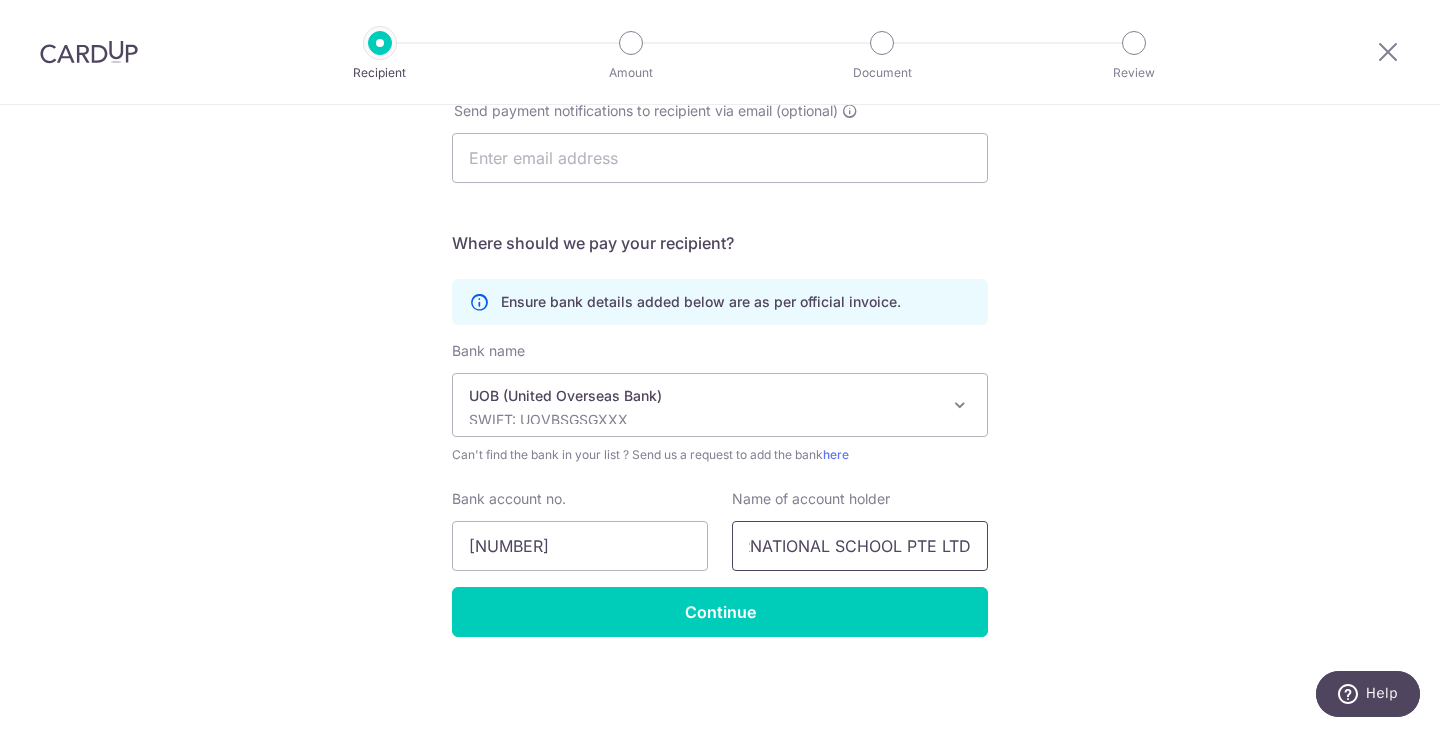 type on "NPS INTERNATIONAL SCHOOL PTE LTD" 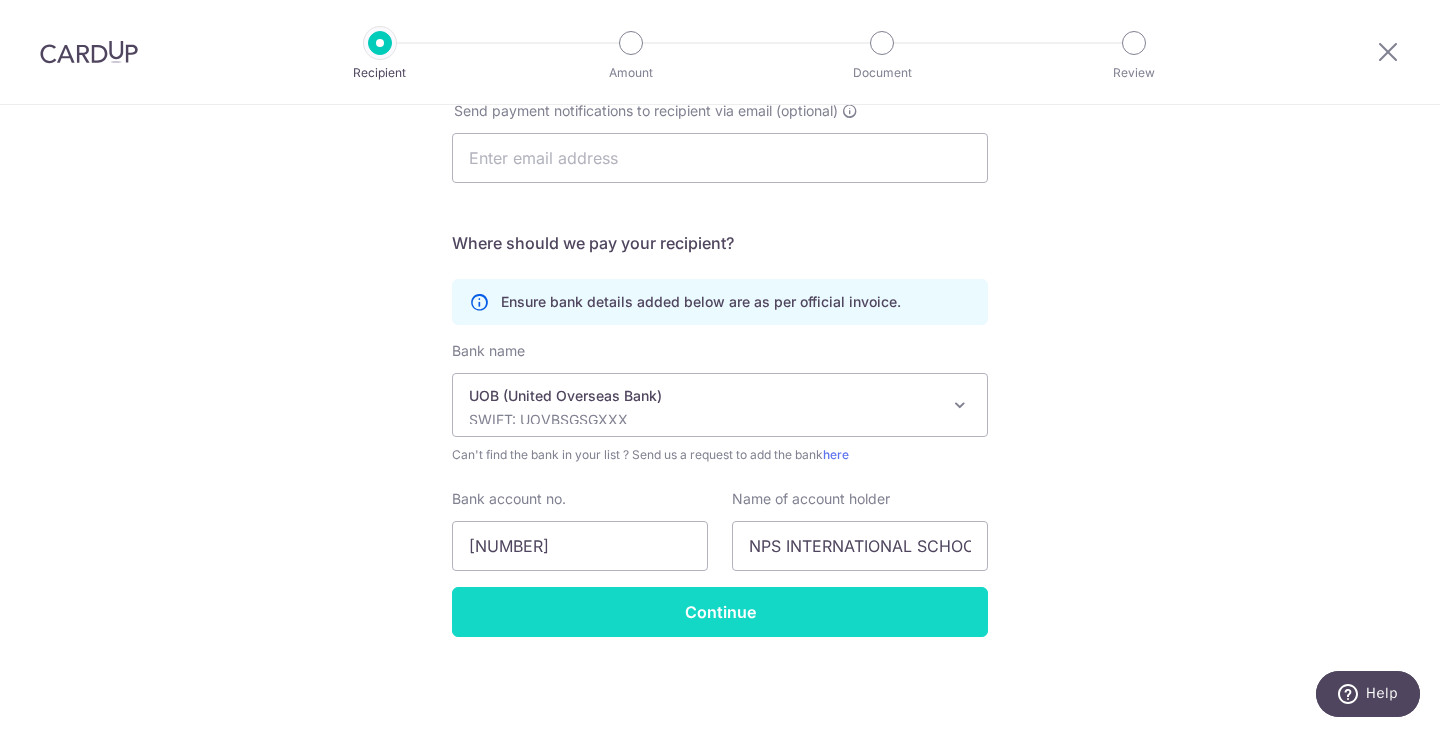 click on "Continue" at bounding box center [720, 612] 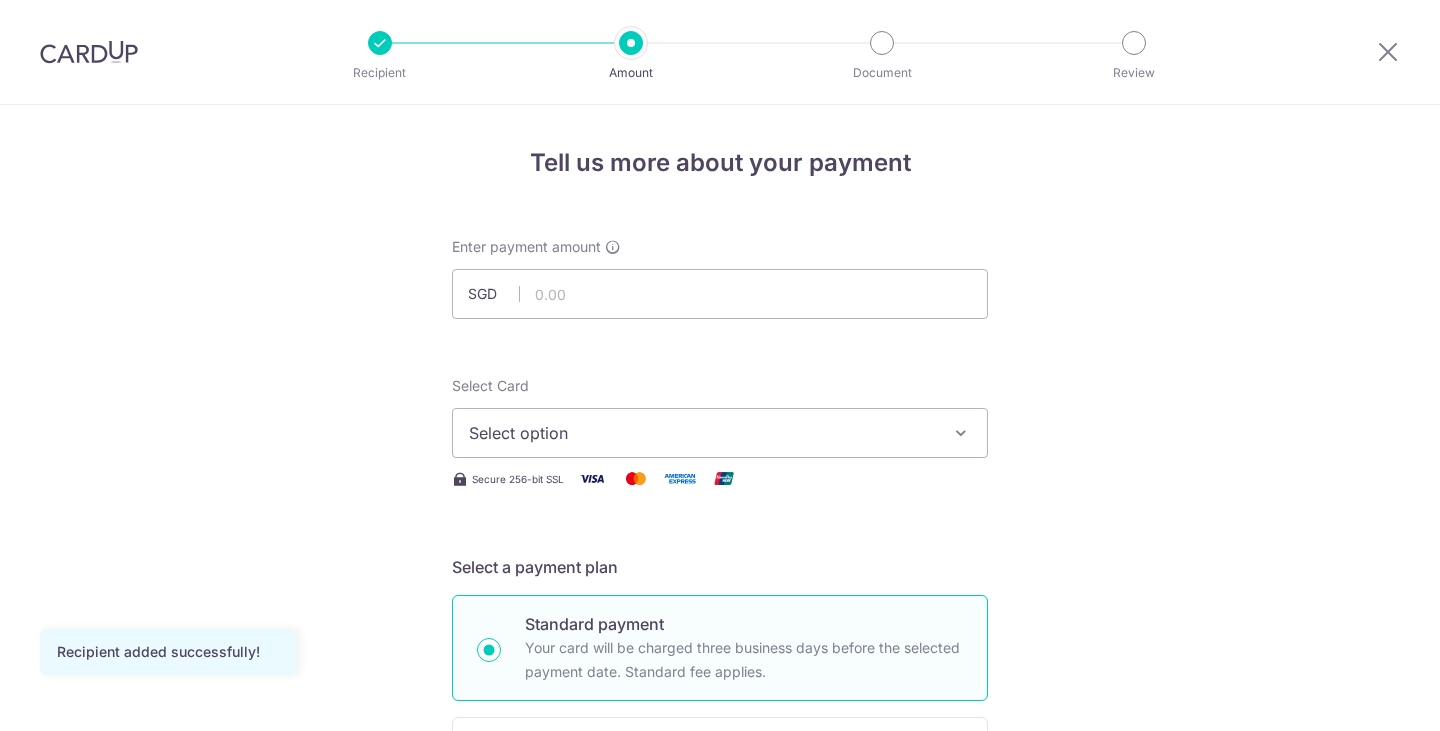 scroll, scrollTop: 0, scrollLeft: 0, axis: both 